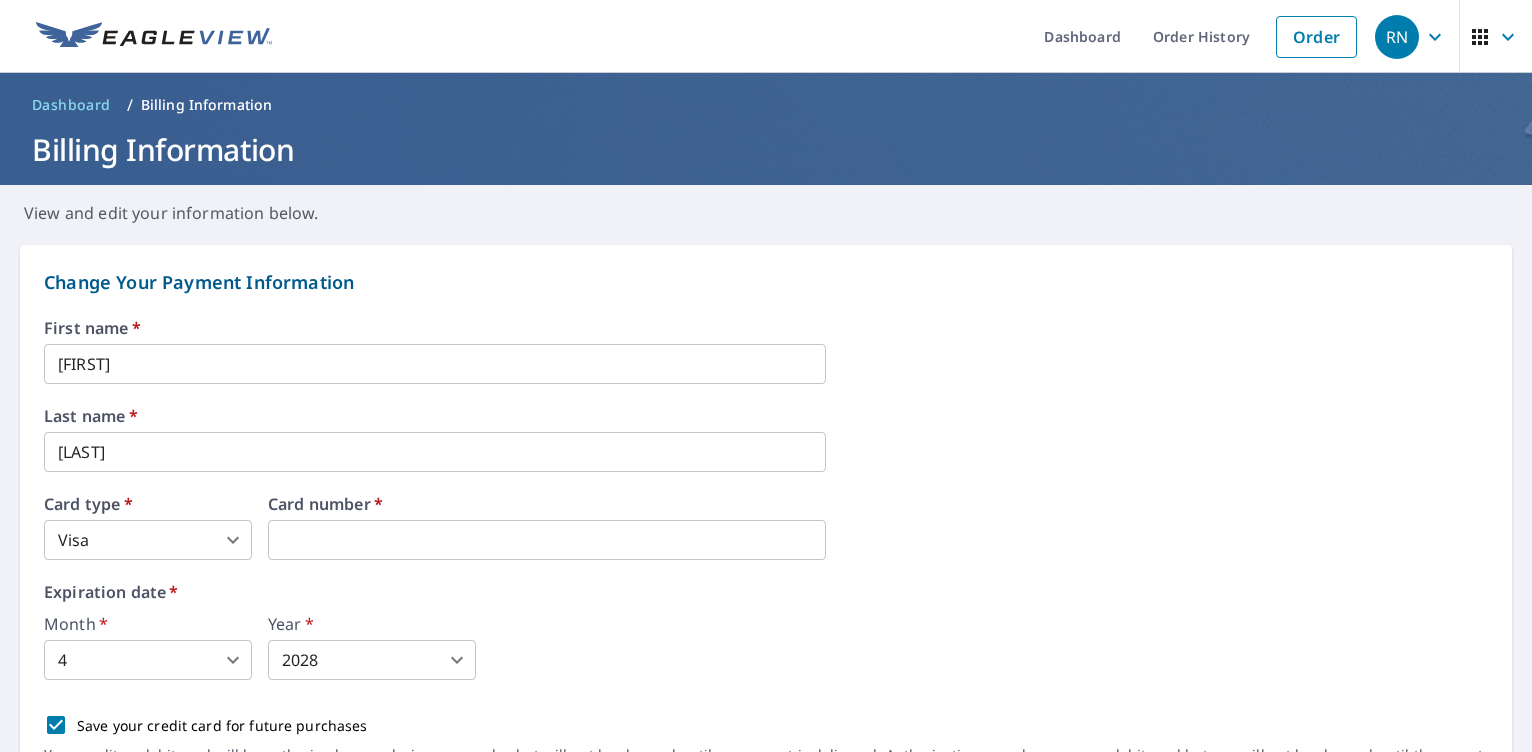 scroll, scrollTop: 0, scrollLeft: 0, axis: both 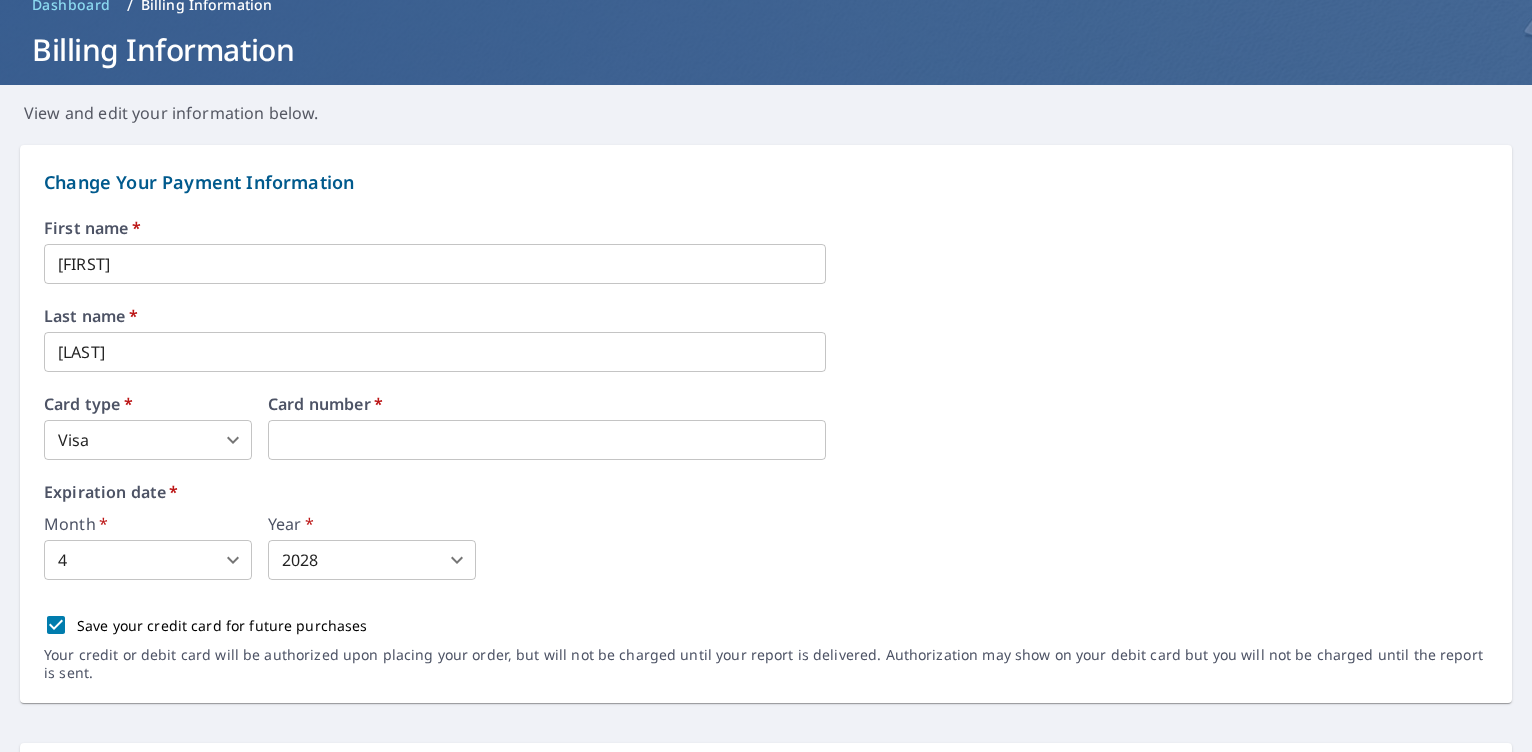 click on "Month   * 4 4 ​ Year   * 2028 2028 ​" at bounding box center (766, 548) 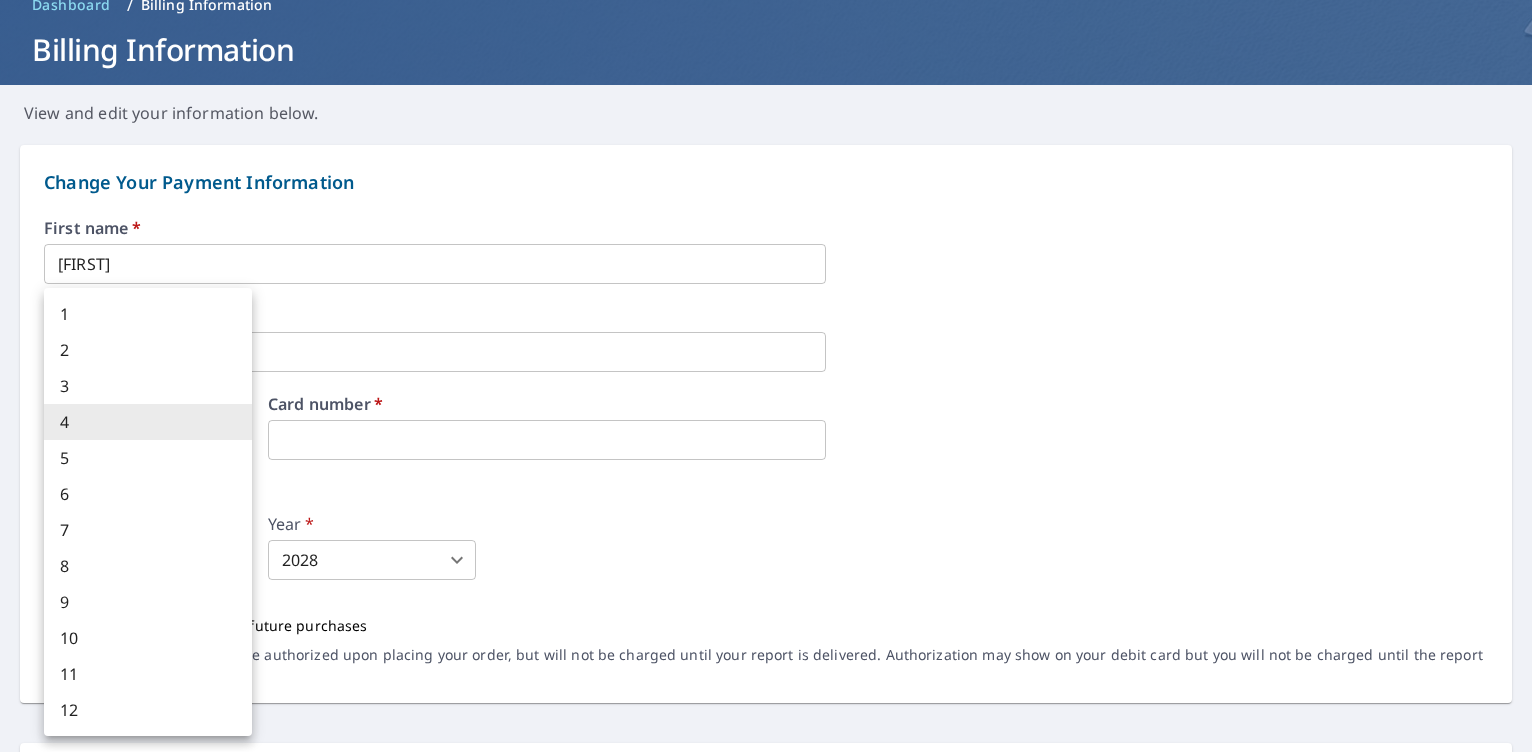 click on "RN RN
Dashboard Order History Order RN Dashboard / Billing Information Billing Information View and edit your information below. Change Your Payment Information First name   * [FIRST] ​ Last name   * [LAST] ​ Card type   * Visa 2 ​ Card number   * Expiration date   * Month   * 4 4 ​ Year   * 2028 2028 ​ Save your credit card for future purchases Your credit or debit card will be authorized upon placing your order, but will not be charged until your report is delivered. Authorization may show on your debit card but you will not be charged until the report is sent. Change Your Billing Address Please verify the billing address matches the payment information. Billing email   * [EMAIL] ​ Company   * All Season Home Exterior Contracting LLC ​ Country   * United States US ​ Phone [PHONE] ​ Ext. ​ Secondary phone ​ Ext. ​ Address [NUMBER] [STREET] ​ City [CITY] ​ State PA PA ​ Zip code [ZIP CODE] ​ Save Cancel Terms of Use  |" at bounding box center [766, 376] 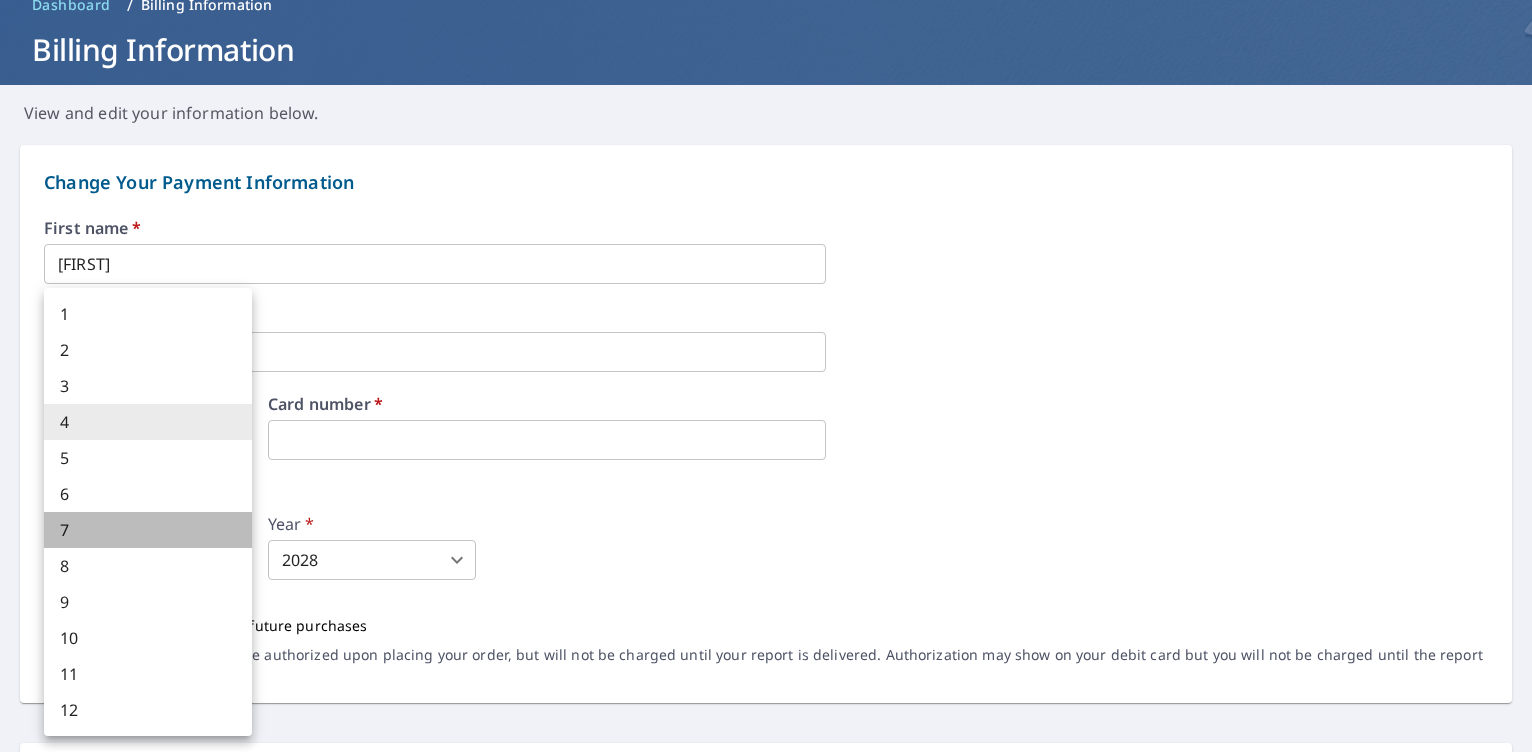 click on "7" at bounding box center (148, 530) 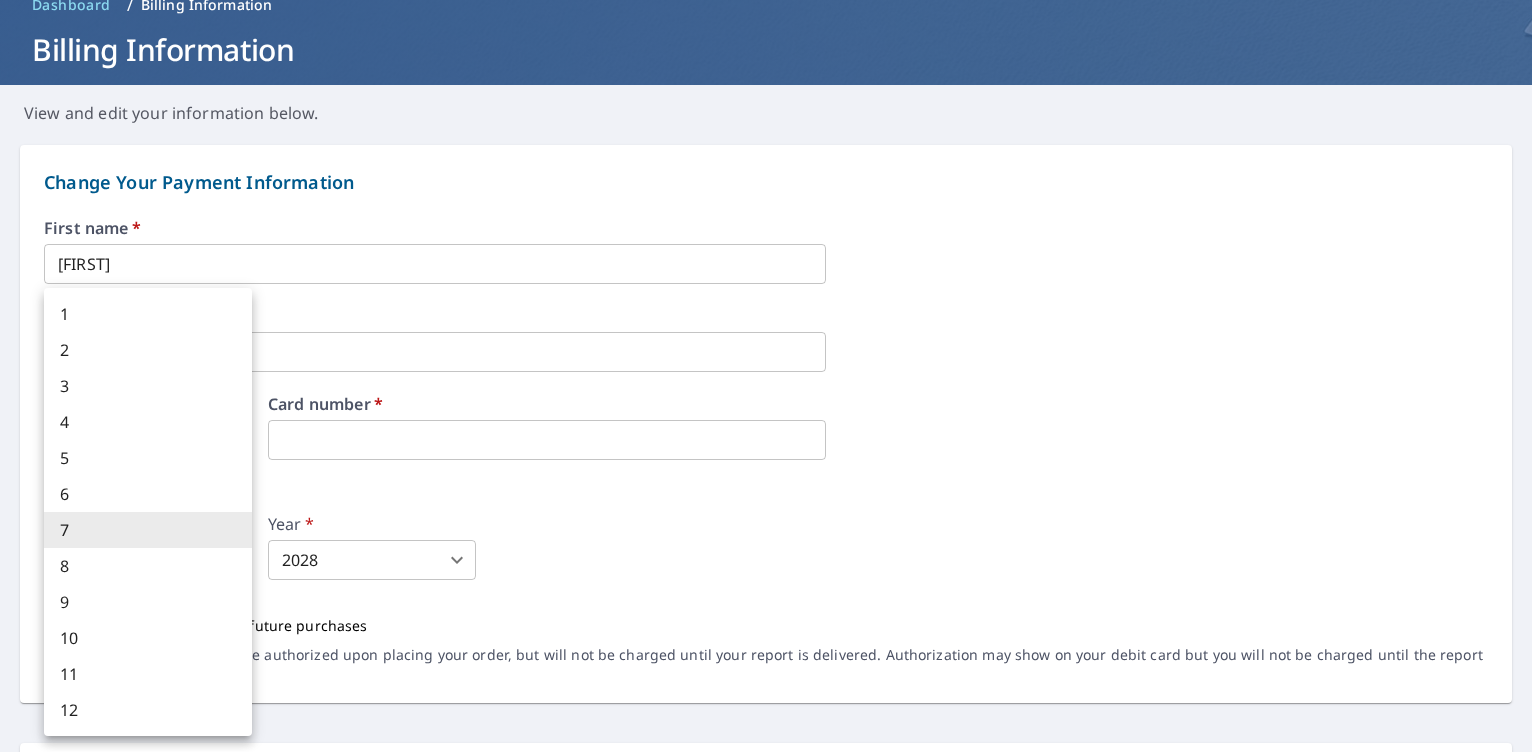 click on "RN RN
Dashboard Order History Order RN Dashboard / Billing Information Billing Information View and edit your information below. Change Your Payment Information First name   * [FIRST] ​ Last name   * [LAST] ​ Card type   * Visa 2 ​ Card number   * Expiration date   * Month   * 7 7 ​ Year   * 2028 2028 ​ Save your credit card for future purchases Your credit or debit card will be authorized upon placing your order, but will not be charged until your report is delivered. Authorization may show on your debit card but you will not be charged until the report is sent. Change Your Billing Address Please verify the billing address matches the payment information. Billing email   * [EMAIL] ​ Company   * All Season Home Exterior Contracting LLC ​ Country   * United States US ​ Phone [PHONE] ​ Ext. ​ Secondary phone ​ Ext. ​ Address [NUMBER] [STREET] ​ City [CITY] ​ State PA PA ​ Zip code [ZIP CODE] ​ Save Cancel Terms of Use  |" at bounding box center (766, 376) 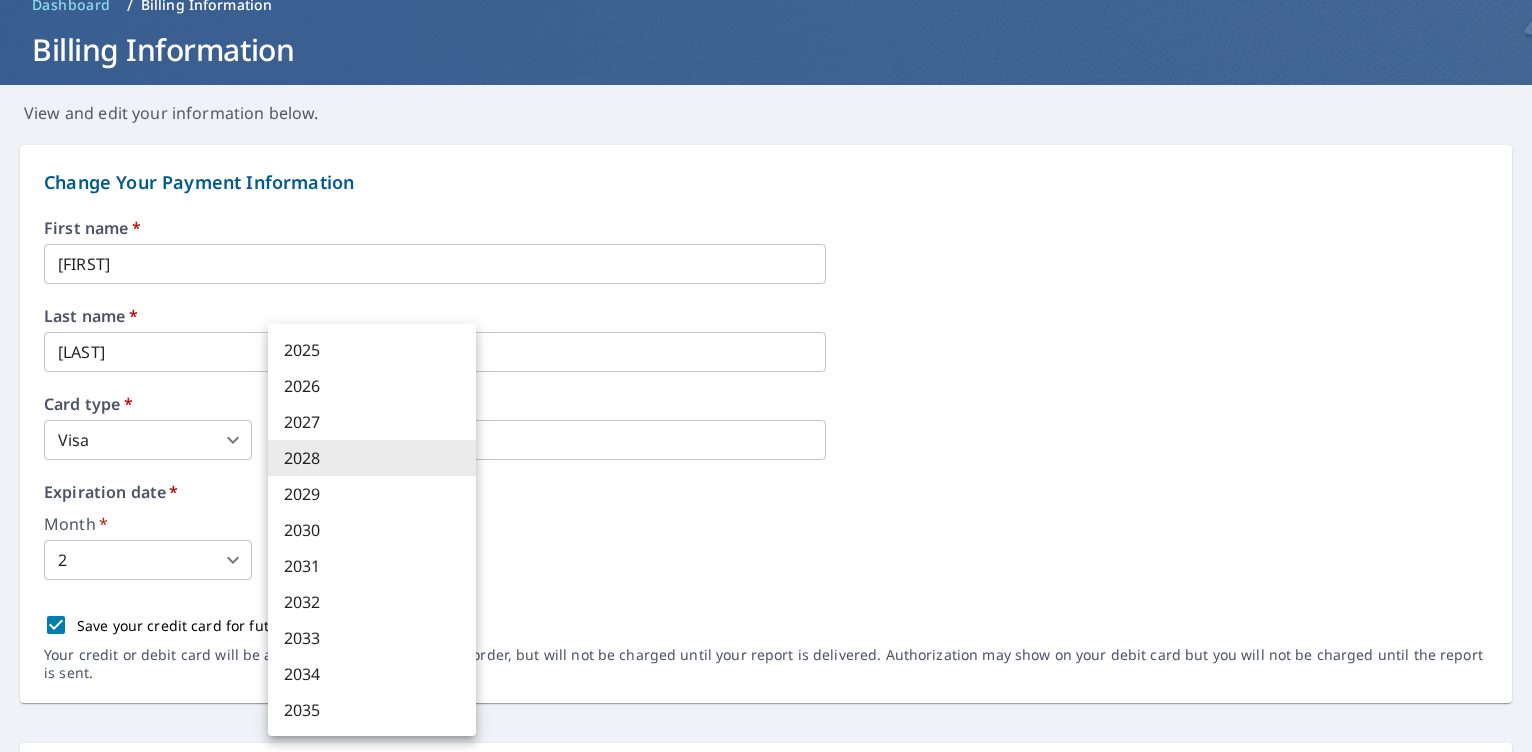 click on "RN RN
Dashboard Order History Order RN Dashboard / Billing Information Billing Information View and edit your information below. Change Your Payment Information First name   * [FIRST] ​ Last name   * [LAST] ​ Card type   * Visa 2 ​ Card number   * Expiration date   * Month   * 2 2 ​ Year   * 2028 2028 ​ Save your credit card for future purchases Your credit or debit card will be authorized upon placing your order, but will not be charged until your report is delivered. Authorization may show on your debit card but you will not be charged until the report is sent. Change Your Billing Address Please verify the billing address matches the payment information. Billing email   * [EMAIL] ​ Company   * All Season Home Exterior Contracting LLC ​ Country   * United States US ​ Phone [PHONE] ​ Ext. ​ Secondary phone ​ Ext. ​ Address [NUMBER] [STREET] ​ City [CITY] ​ State PA PA ​ Zip code [ZIP CODE] ​ Save Cancel Terms of Use  |" at bounding box center (766, 376) 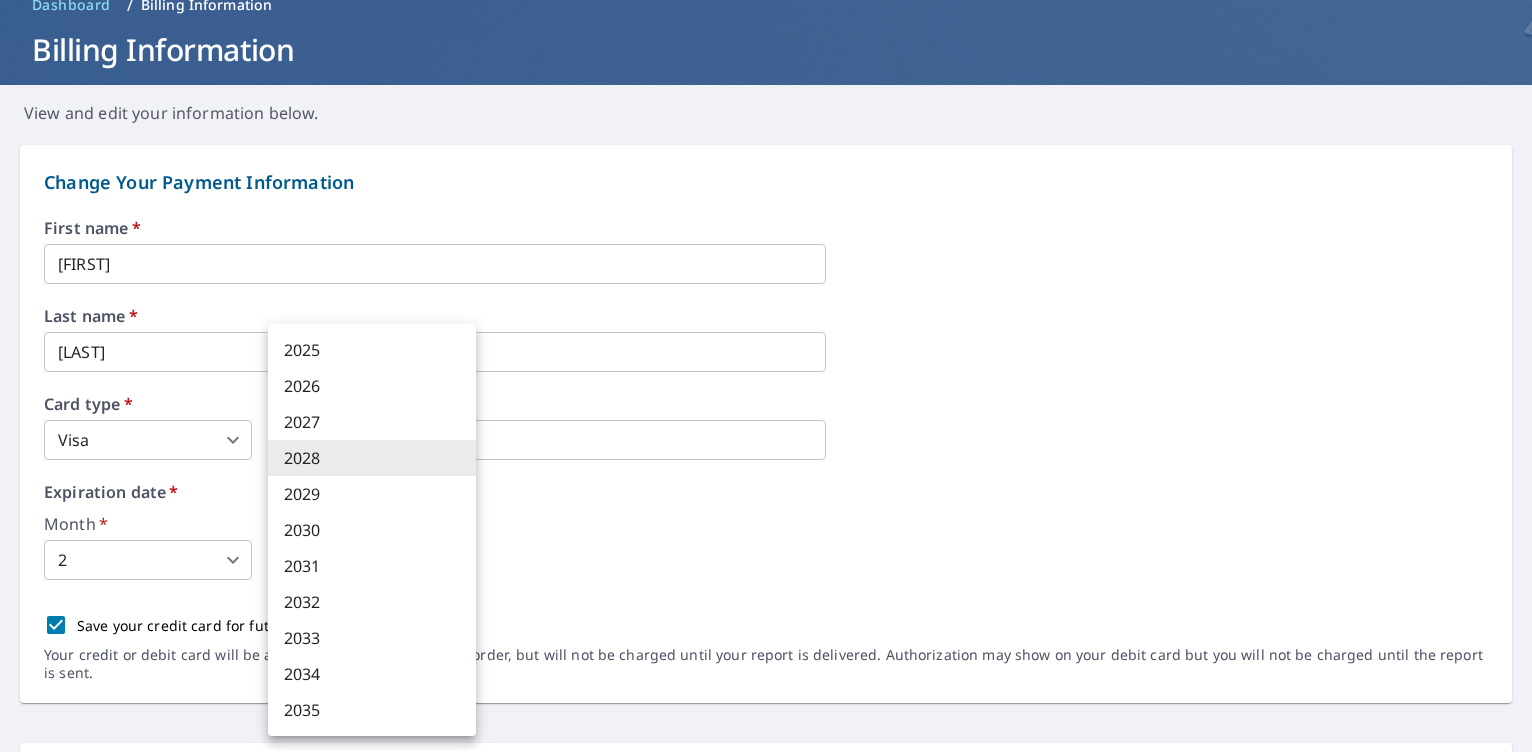 click on "2029" at bounding box center [372, 494] 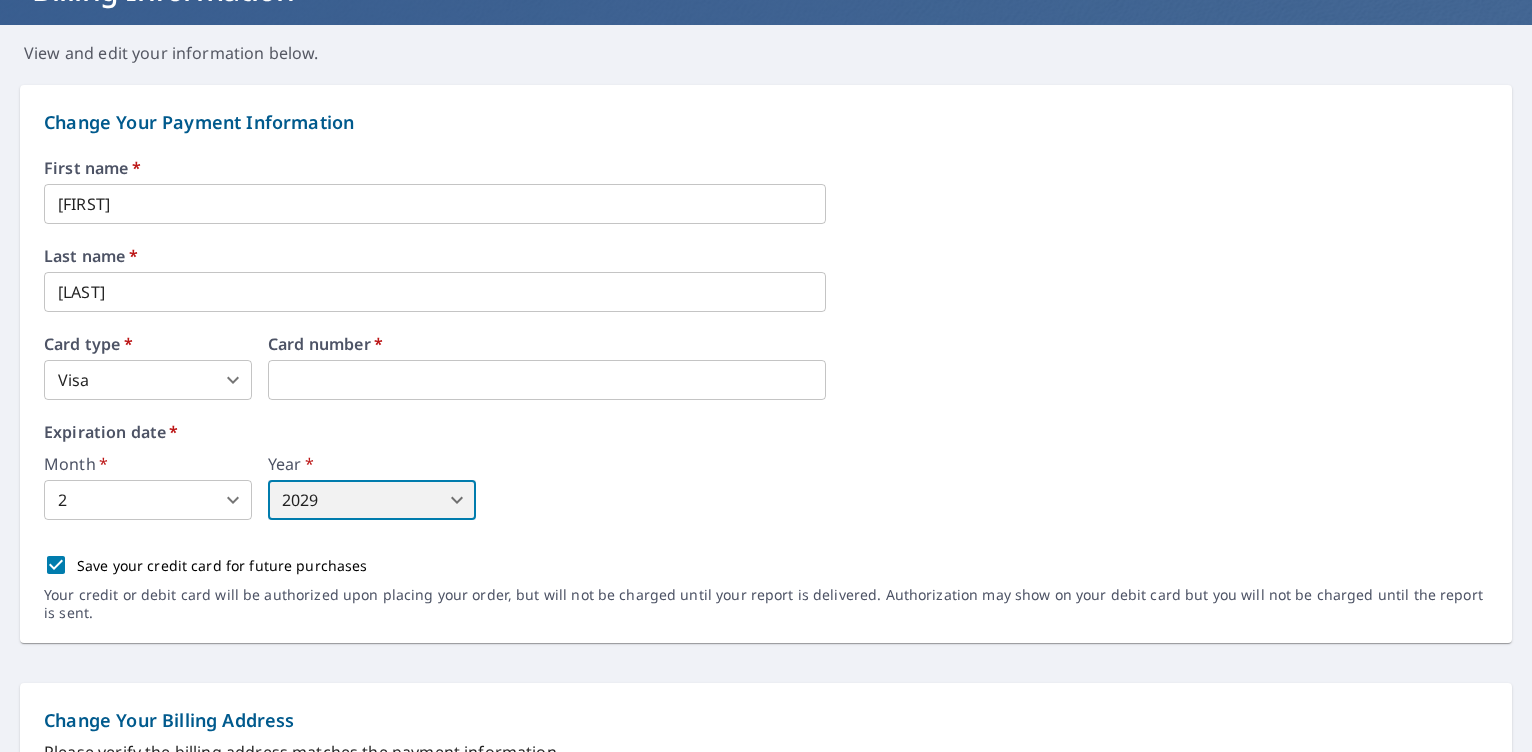 scroll, scrollTop: 500, scrollLeft: 0, axis: vertical 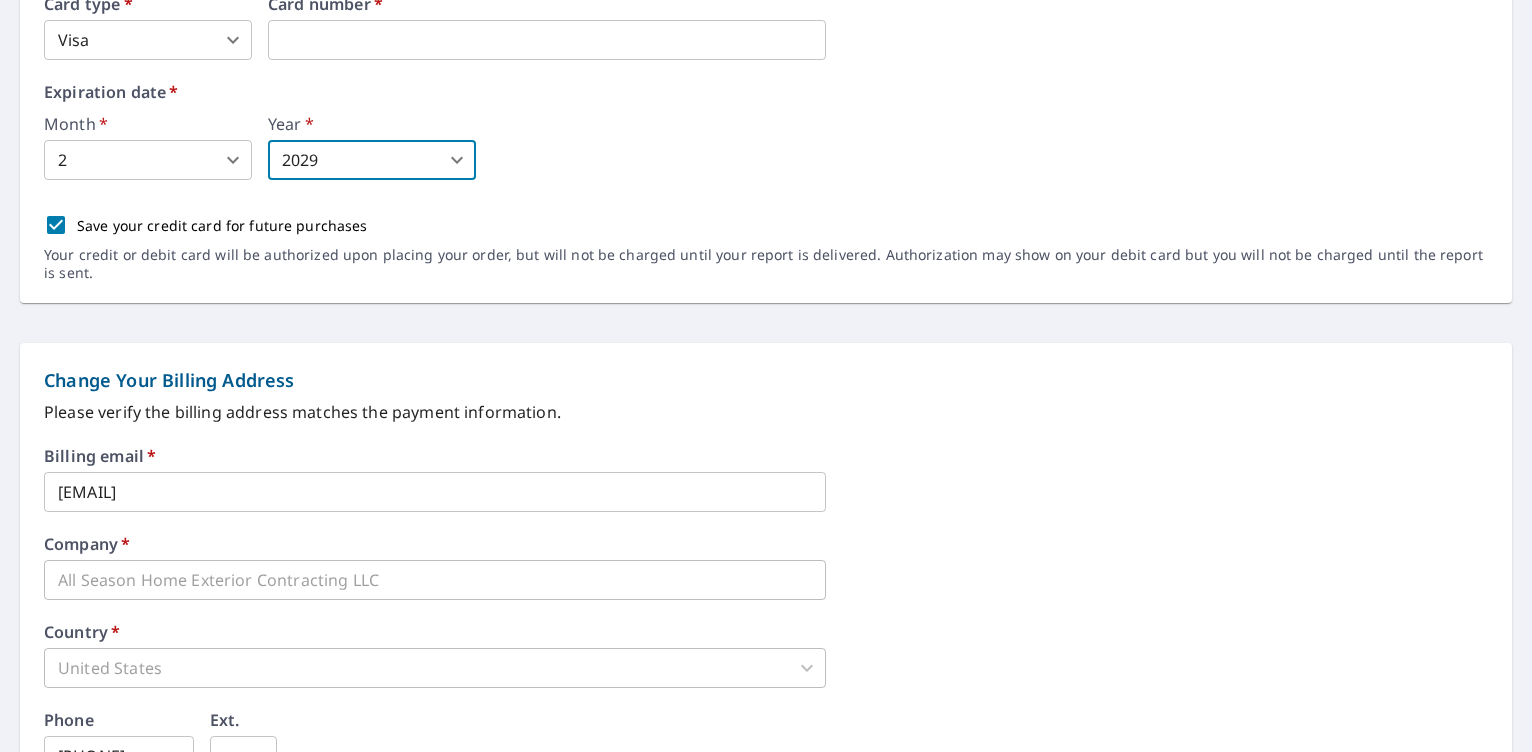 click on "[EMAIL]" at bounding box center [435, 492] 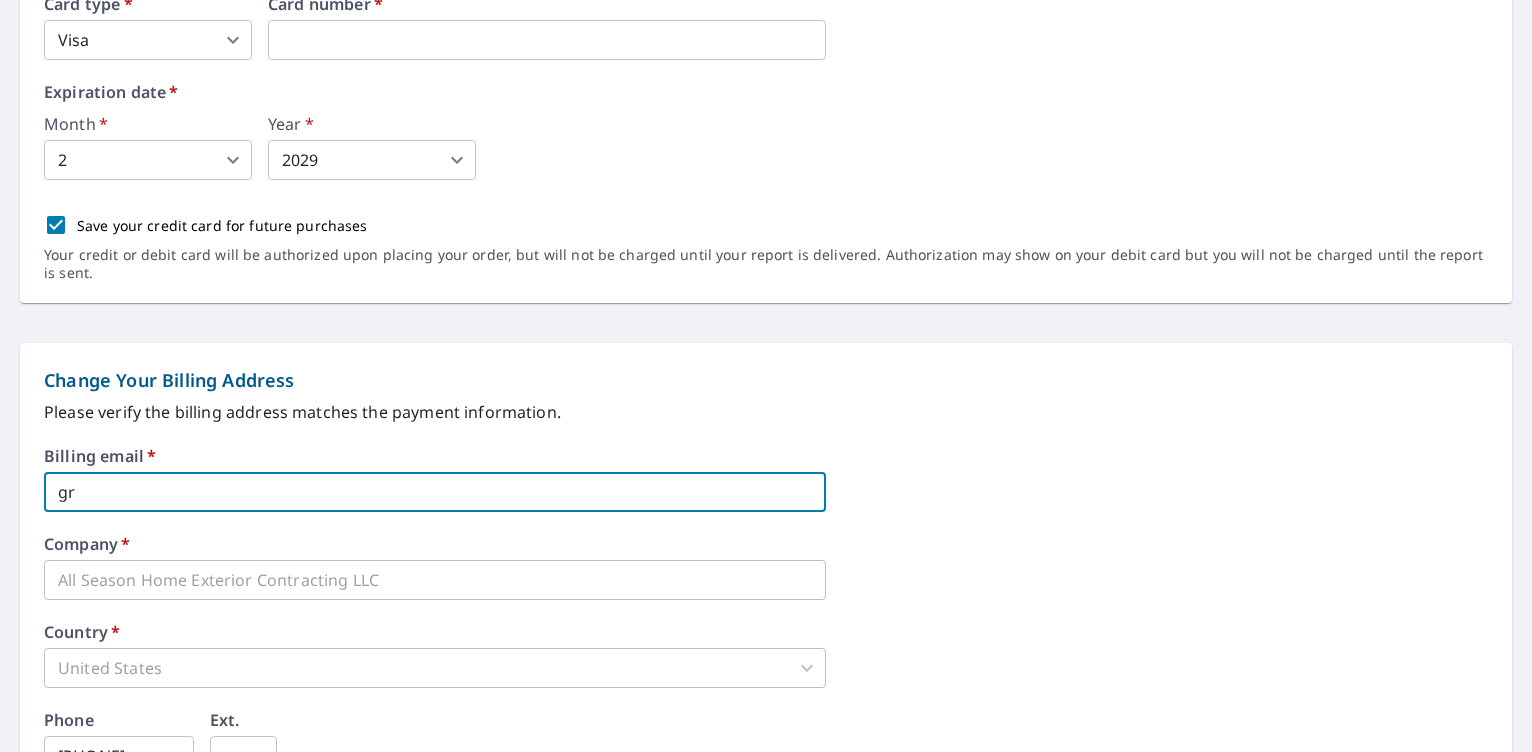 type on "g" 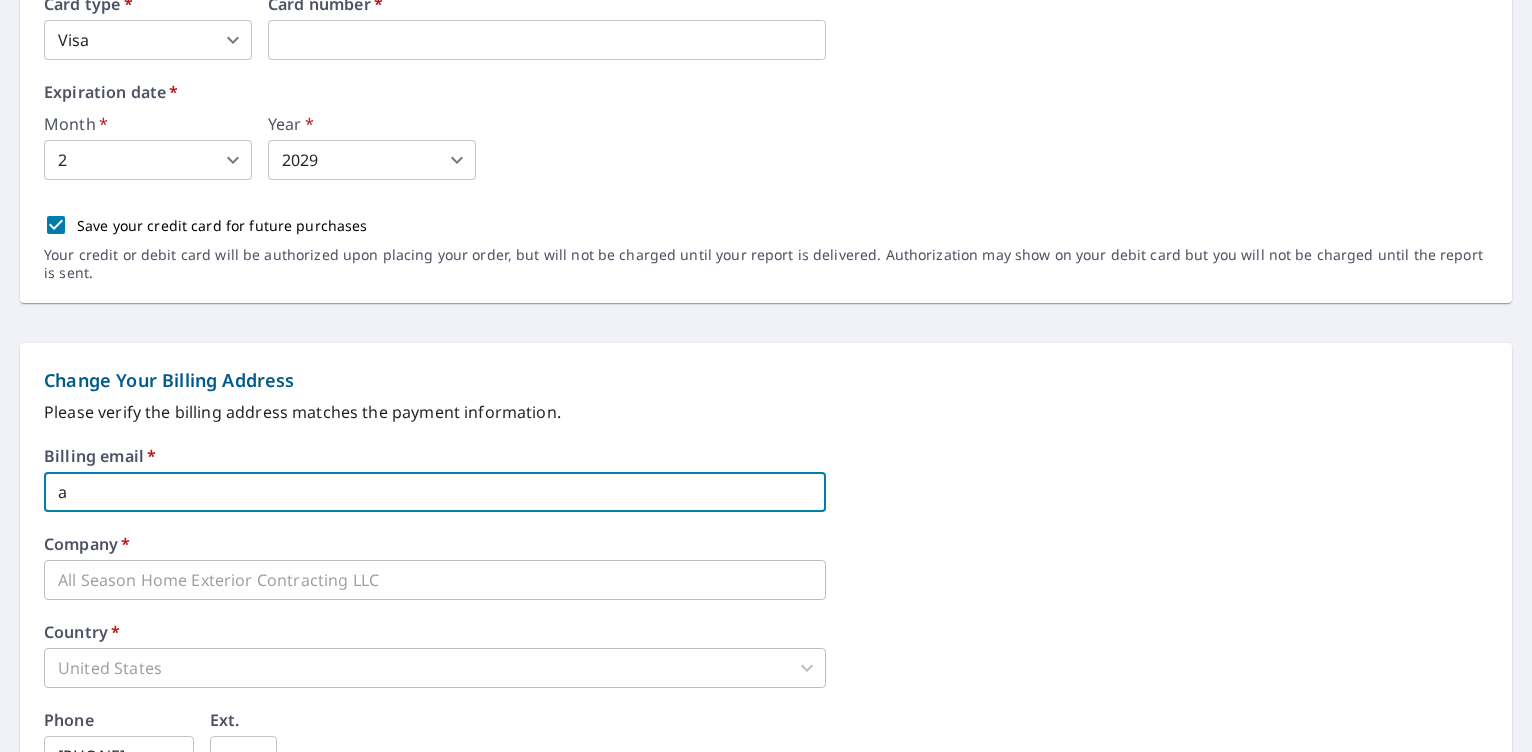 type on "[EMAIL]" 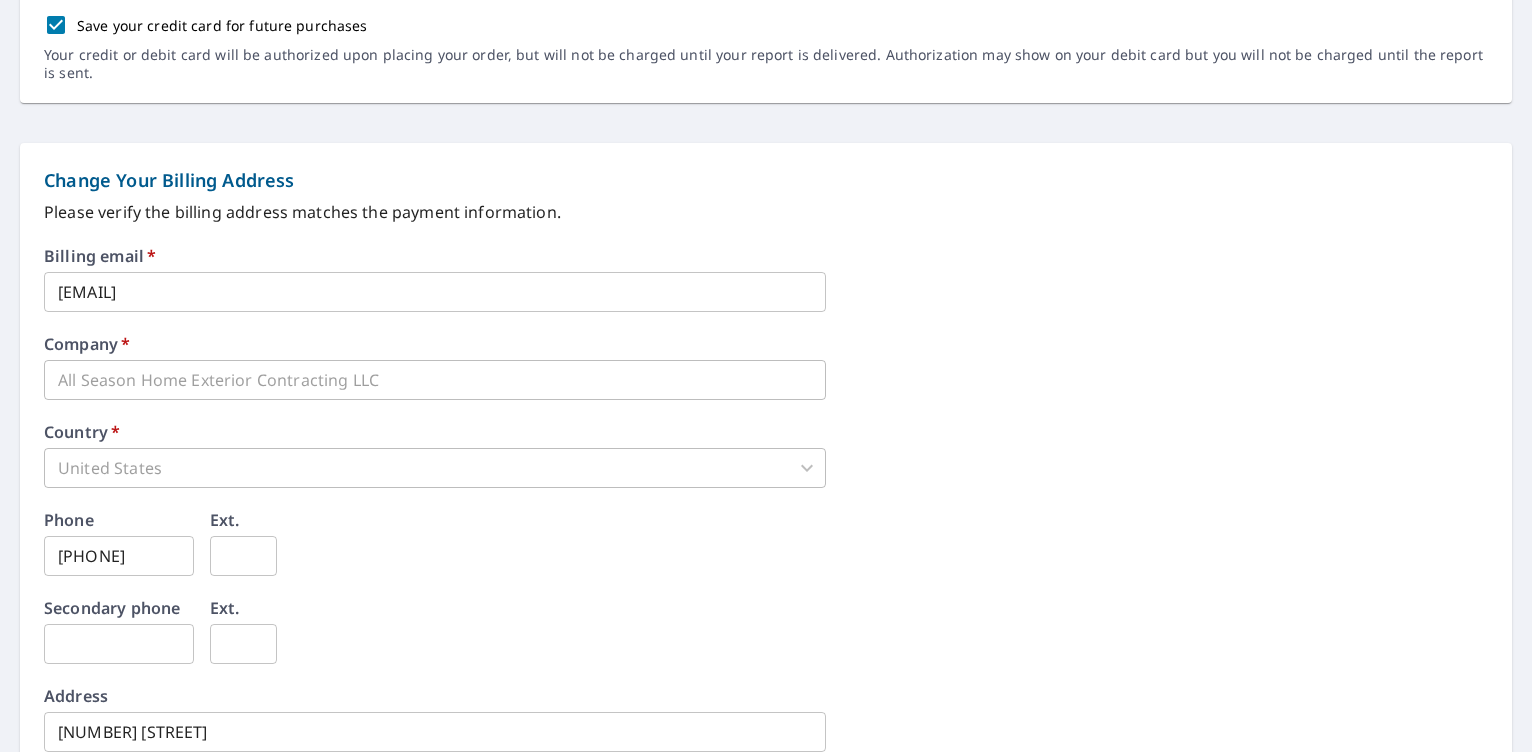 scroll, scrollTop: 900, scrollLeft: 0, axis: vertical 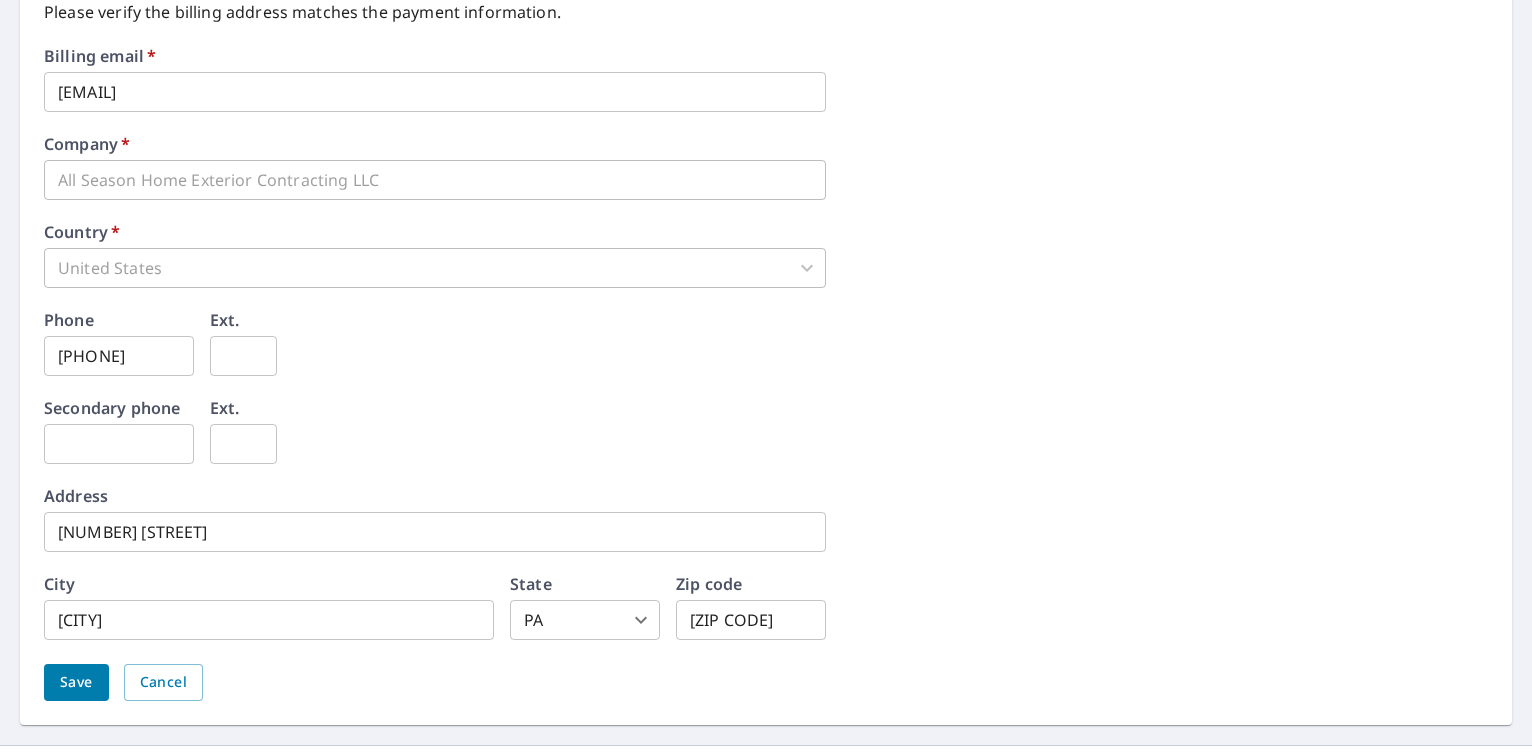 click on "[NUMBER] [STREET]" at bounding box center (435, 532) 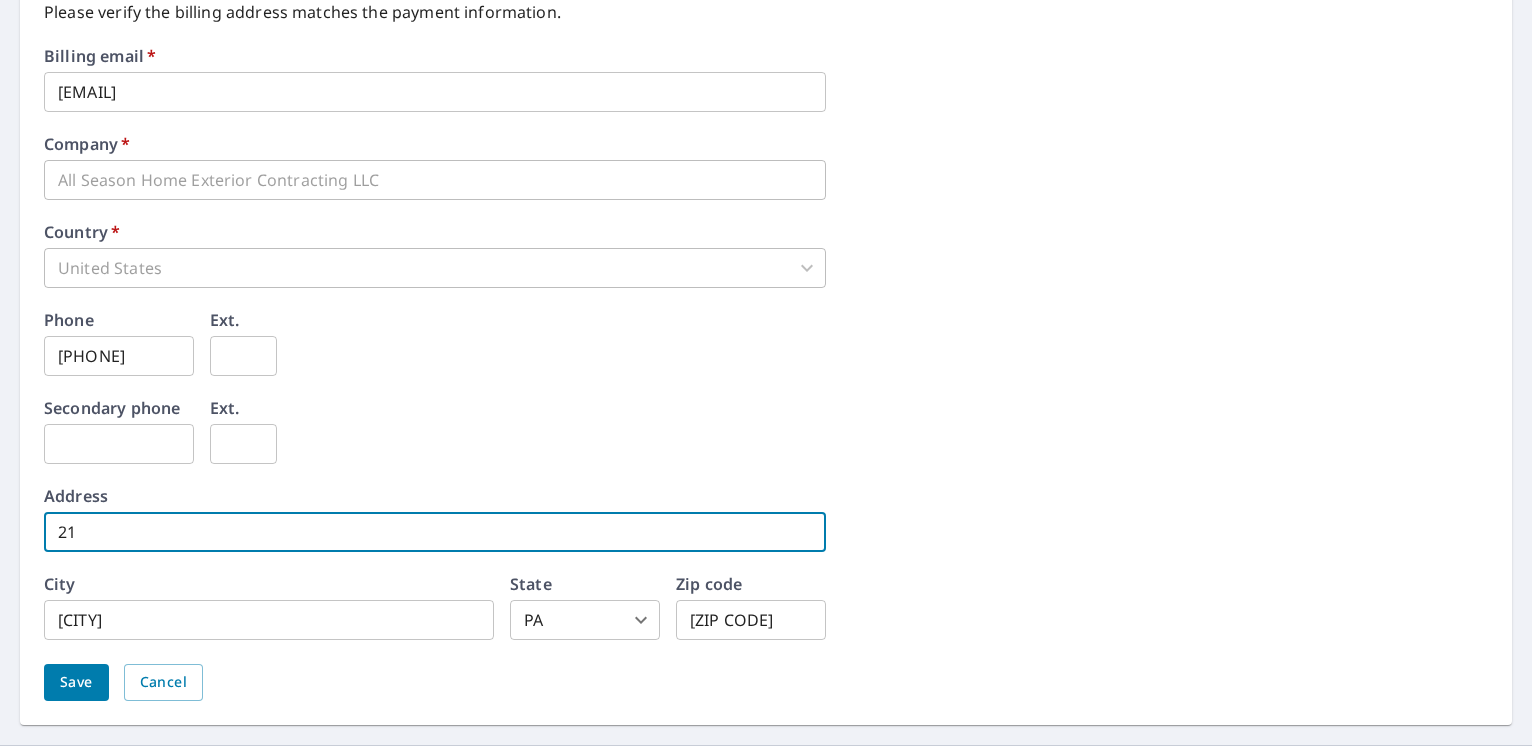 type on "2" 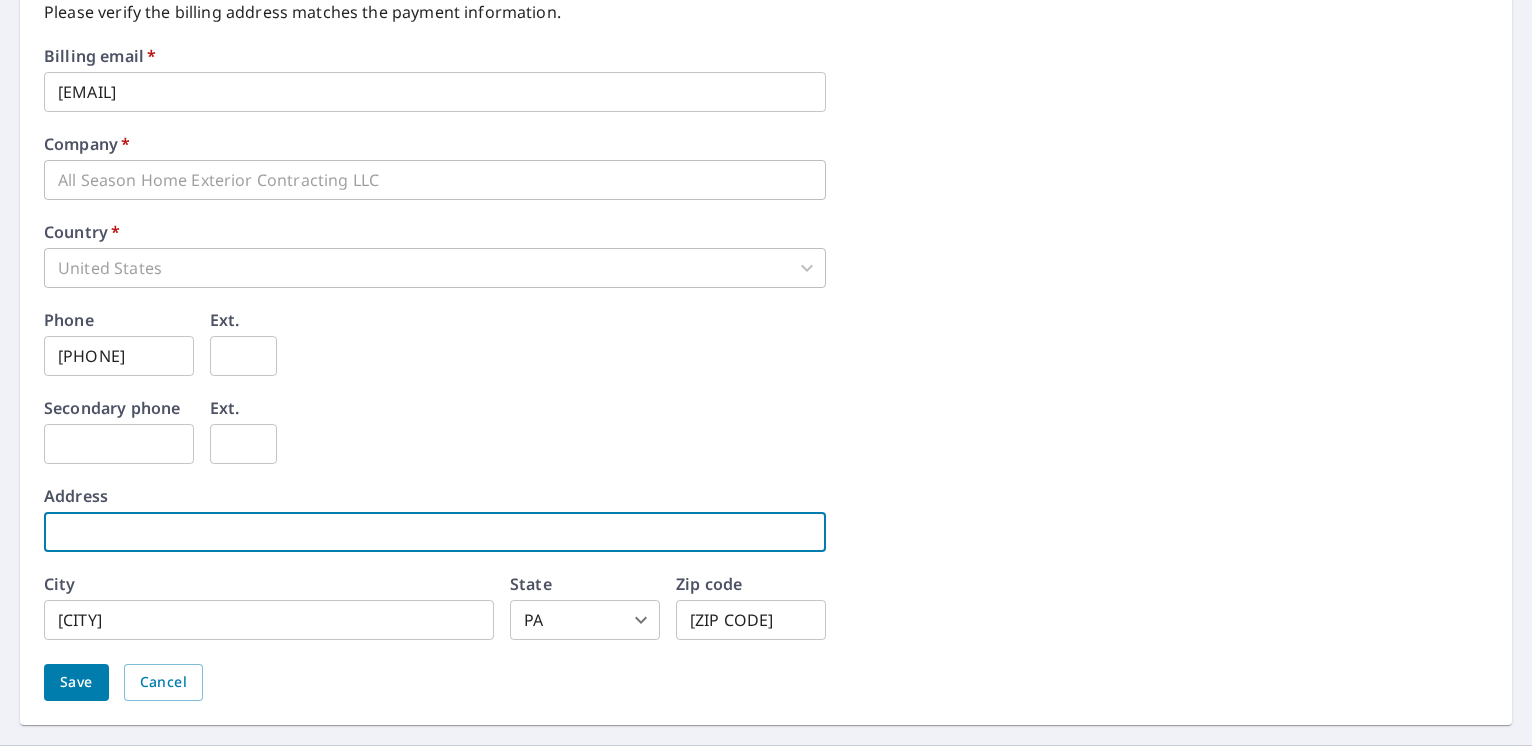 type on "1" 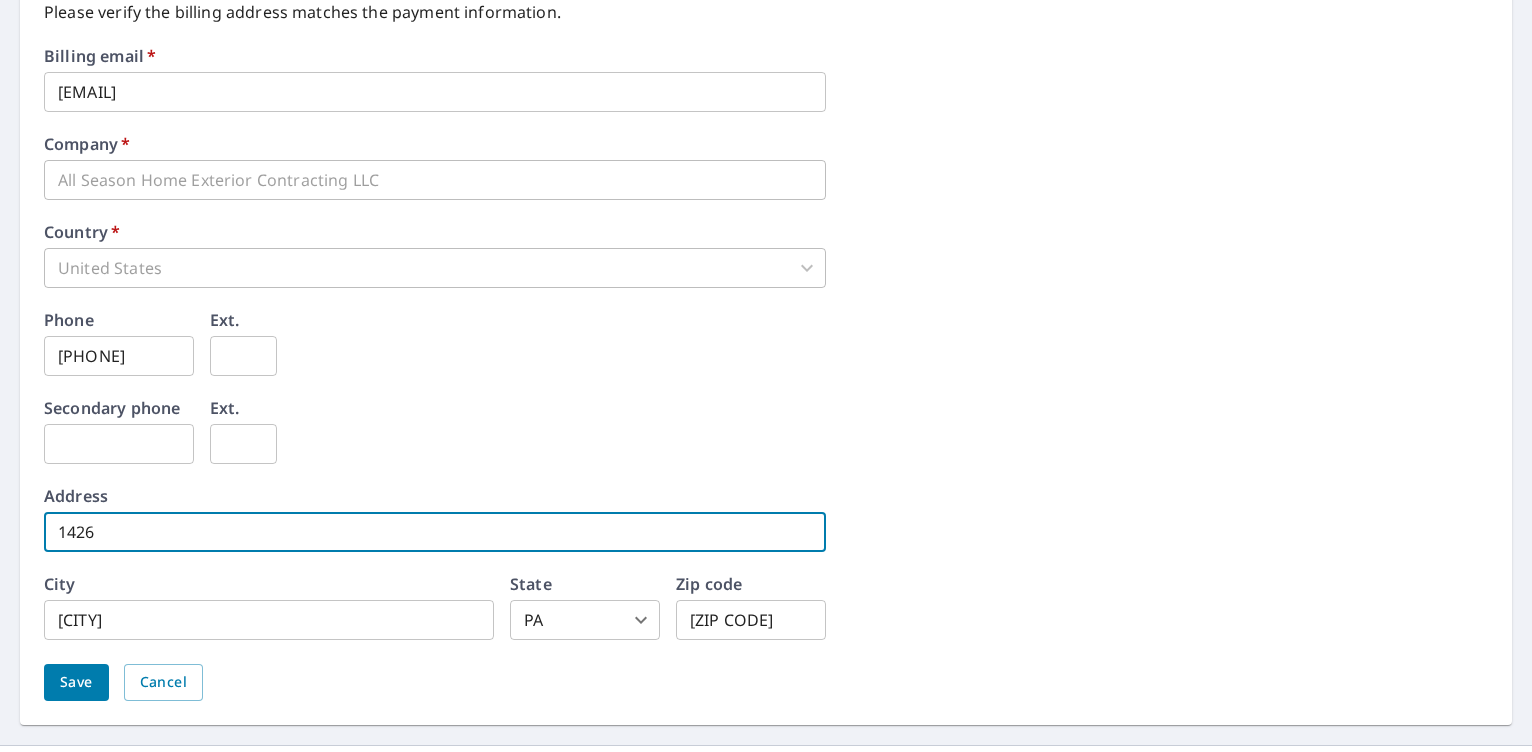 type on "[NUMBER] [STREET]" 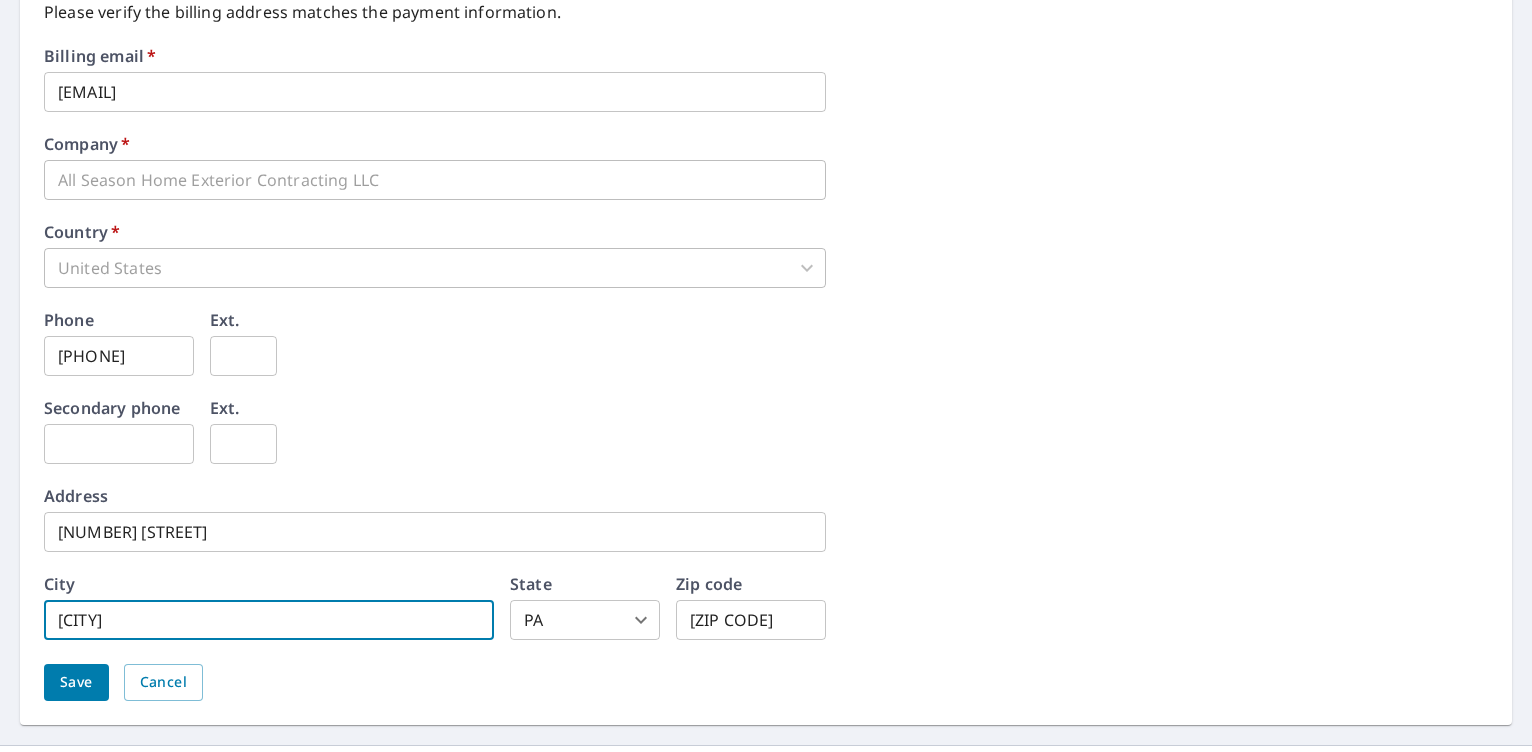 type on "[CITY]" 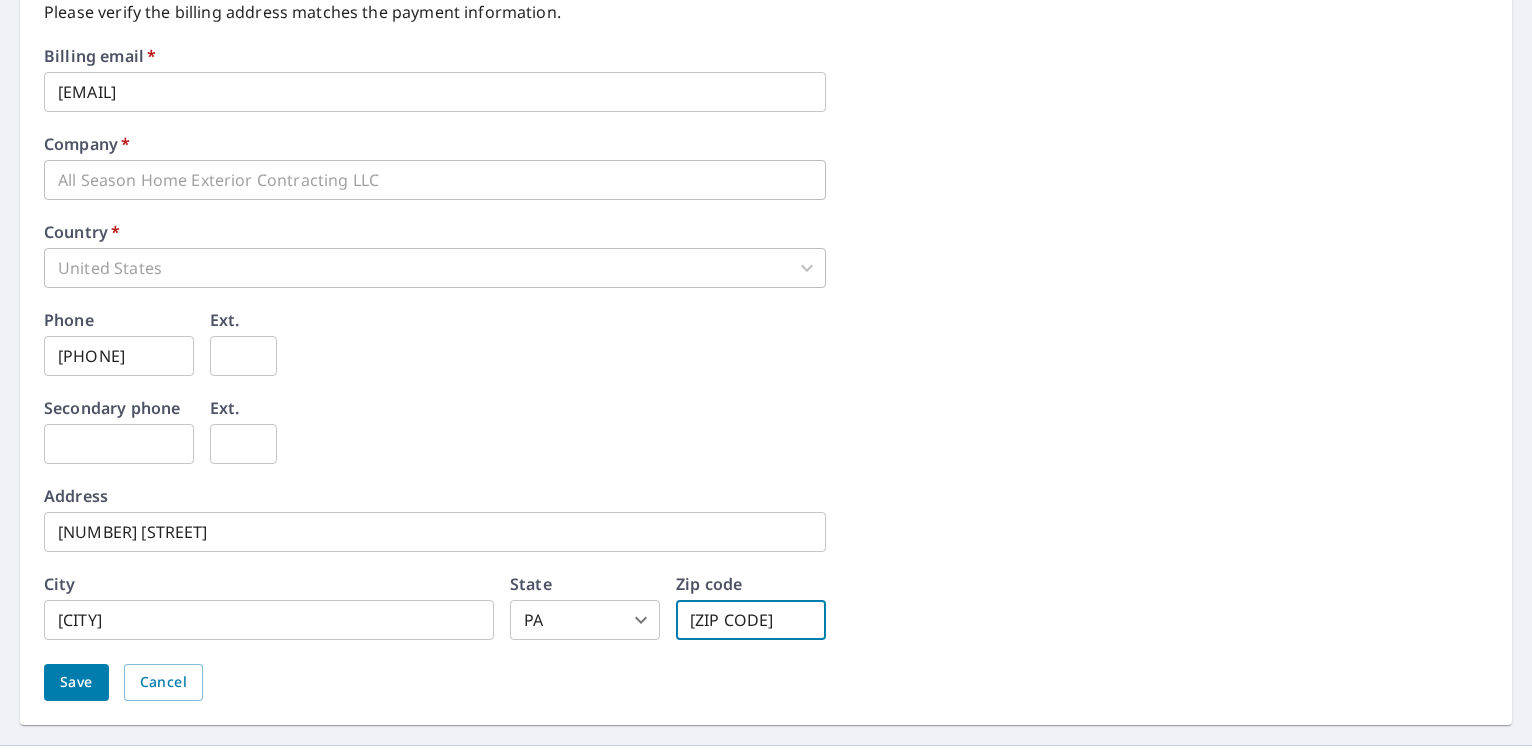 type on "[ZIP CODE]" 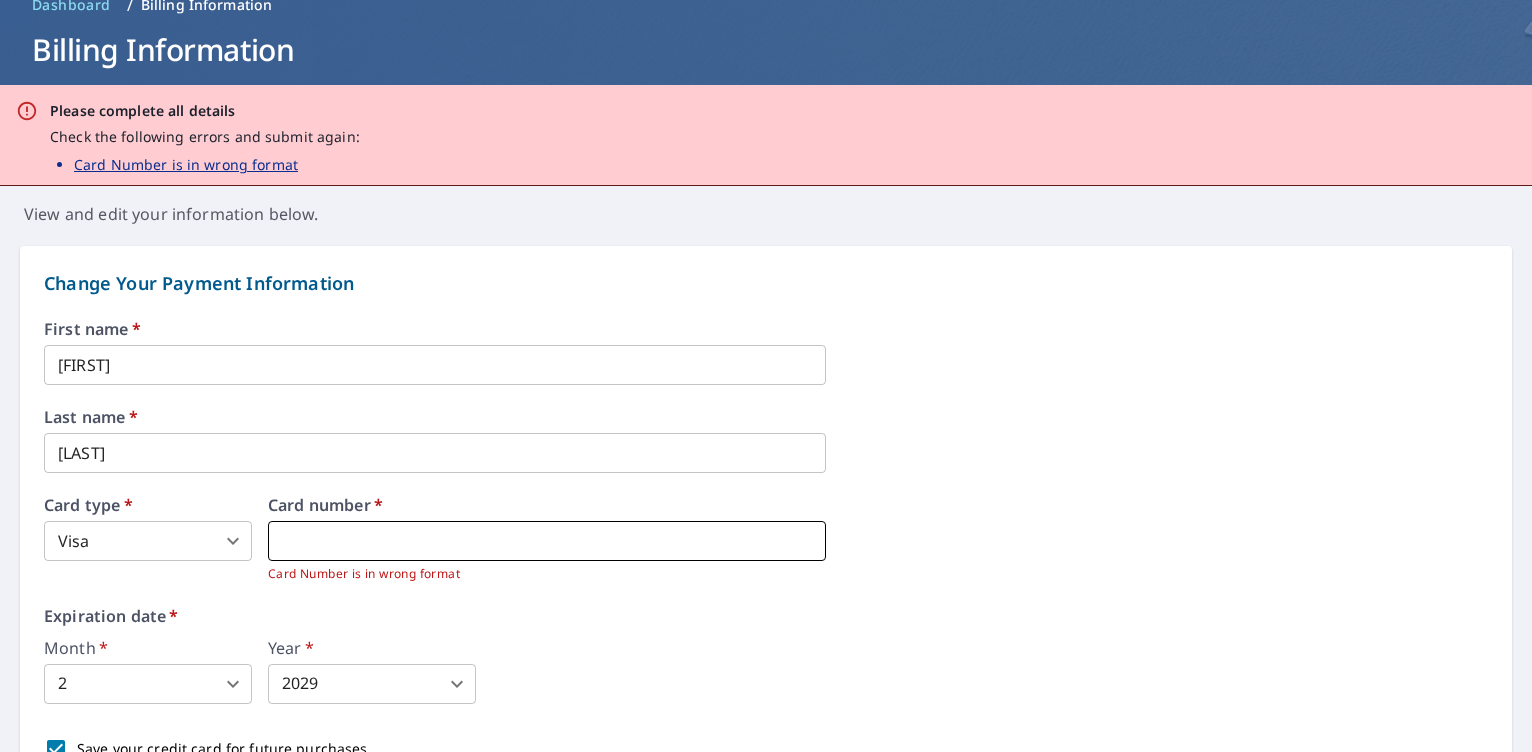 scroll, scrollTop: 200, scrollLeft: 0, axis: vertical 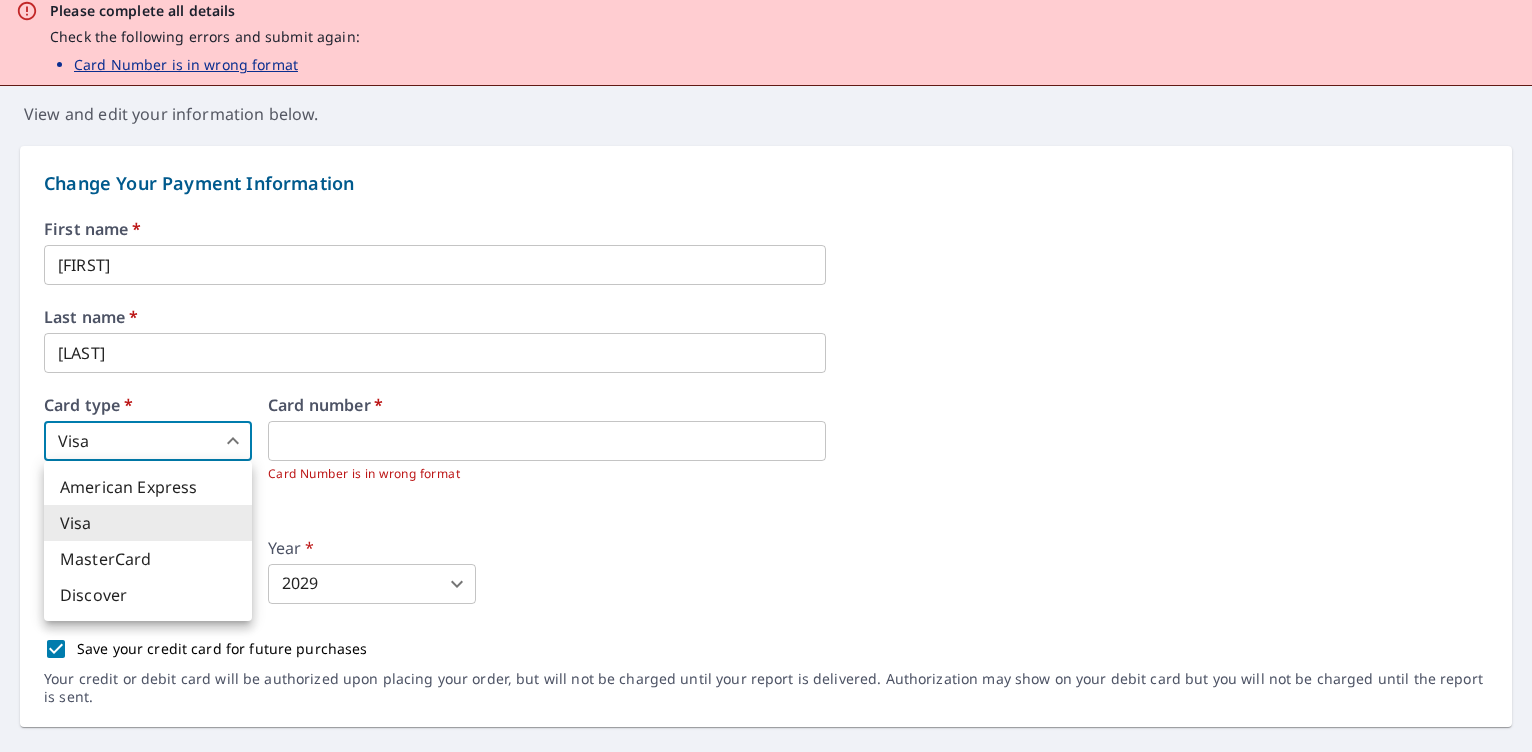 click on "RN RN
Dashboard Order History Order RN Dashboard / Billing Information Billing Information Please complete all details Check the following errors and submit again: Card Number is in wrong format View and edit your information below. Change Your Payment Information First name   * [FIRST] ​ Last name   * [LAST] ​ Card type   * Visa 2 ​ Card number   * Card Number is in wrong format Expiration date   * Month   * 2 2 ​ Year   * 2029 2029 ​ Save your credit card for future purchases Your credit or debit card will be authorized upon placing your order, but will not be charged until your report is delivered. Authorization may show on your debit card but you will not be charged until the report is sent. Change Your Billing Address Please verify the billing address matches the payment information. Billing email   * [EMAIL] ​ Company   * All Season Home Exterior Contracting LLC ​ Country   * United States US ​ Phone [PHONE] ​ Ext. ​ Secondary phone ​" at bounding box center [766, 376] 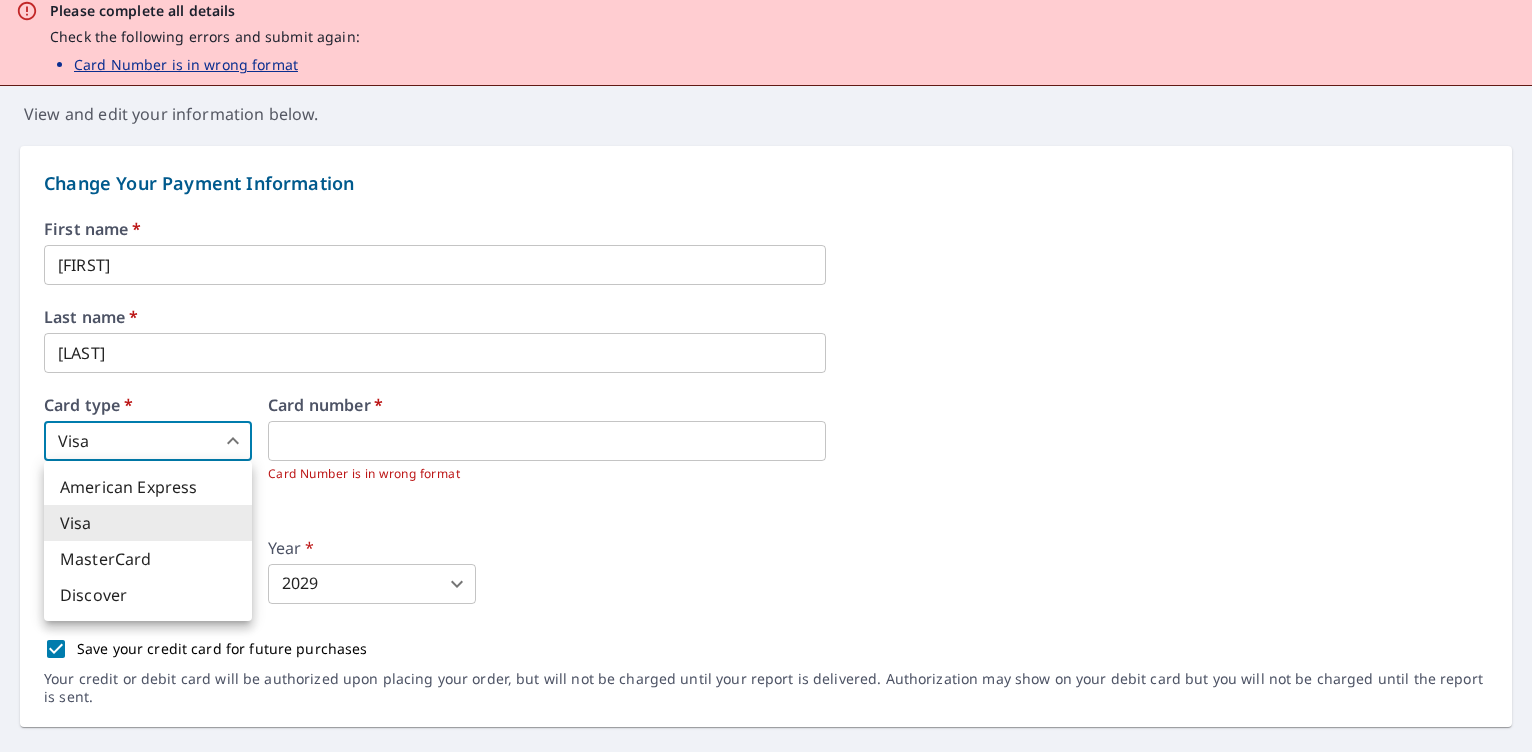 click on "MasterCard" at bounding box center [148, 559] 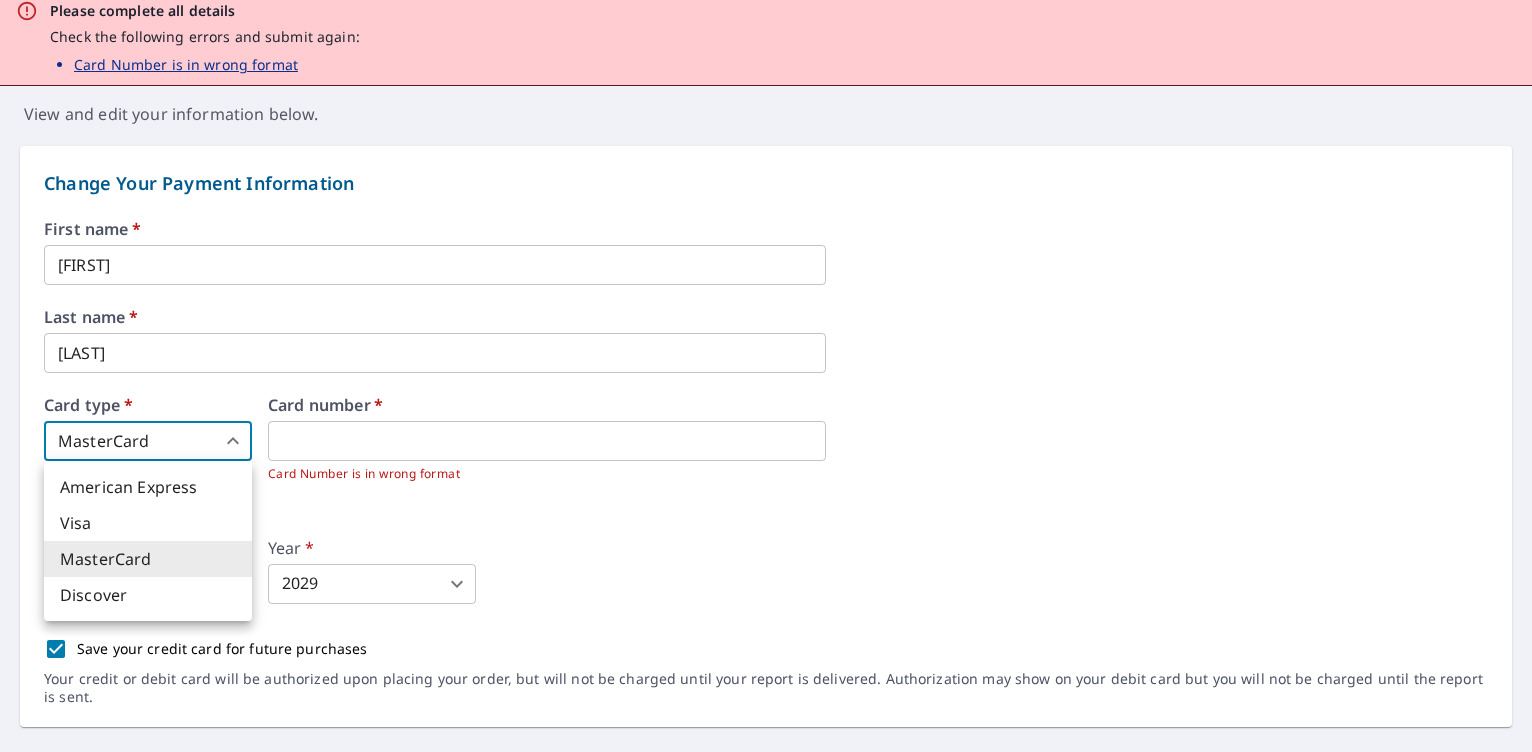 click on "RN RN
Dashboard Order History Order RN Dashboard / Billing Information Billing Information Please complete all details Check the following errors and submit again: Card Number is in wrong format View and edit your information below. Change Your Payment Information First name   * [FIRST] ​ Last name   * [LAST] ​ Card type   * MasterCard 3 ​ Card number   * Card Number is in wrong format Expiration date   * Month   * 2 2 ​ Year   * 2029 2029 ​ Save your credit card for future purchases Your credit or debit card will be authorized upon placing your order, but will not be charged until your report is delivered. Authorization may show on your debit card but you will not be charged until the report is sent. Change Your Billing Address Please verify the billing address matches the payment information. Billing email   * [EMAIL] ​ Company   * All Season Home Exterior Contracting LLC ​ Country   * United States US ​ Phone [PHONE] ​ Ext. ​ ​ Ext. ​" at bounding box center (766, 376) 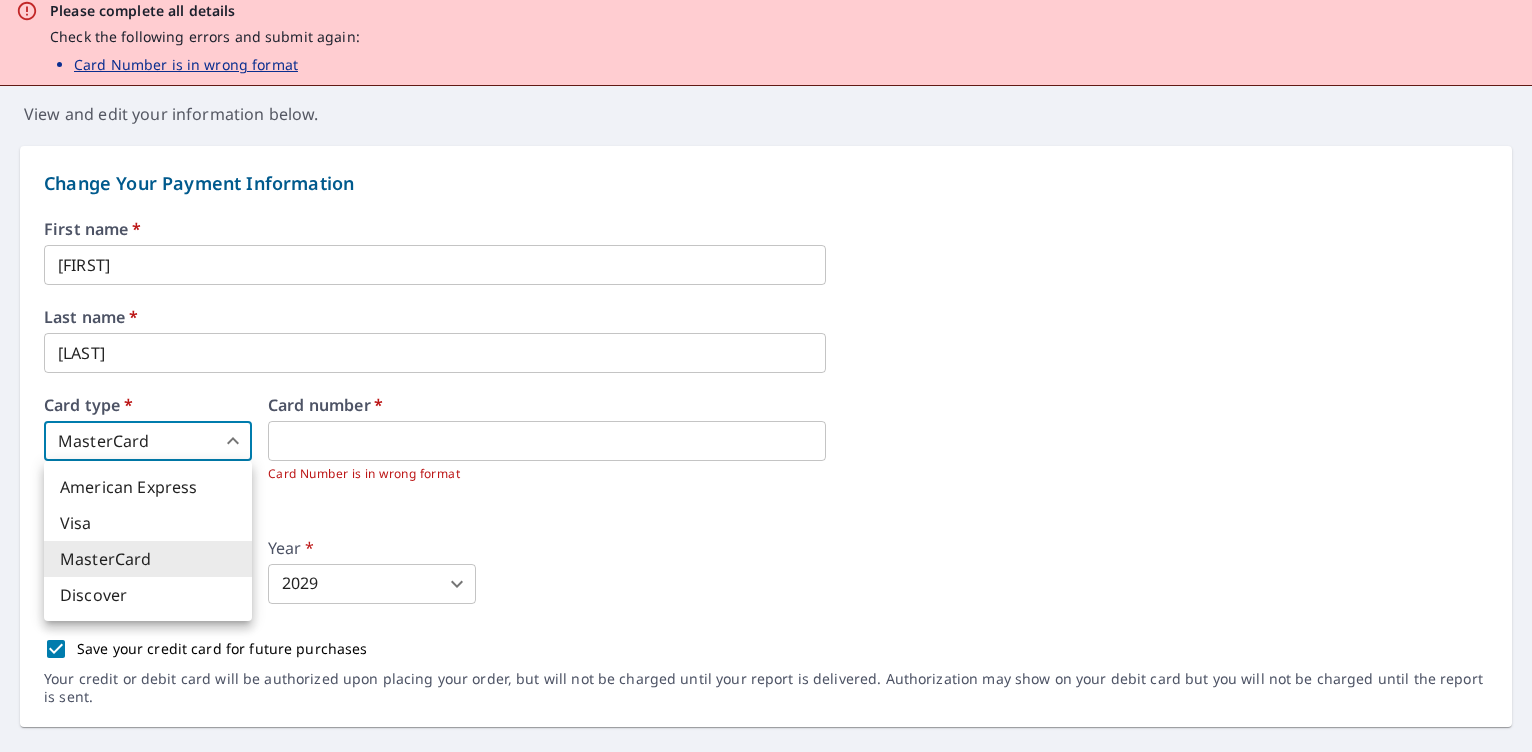 click on "Visa" at bounding box center [148, 523] 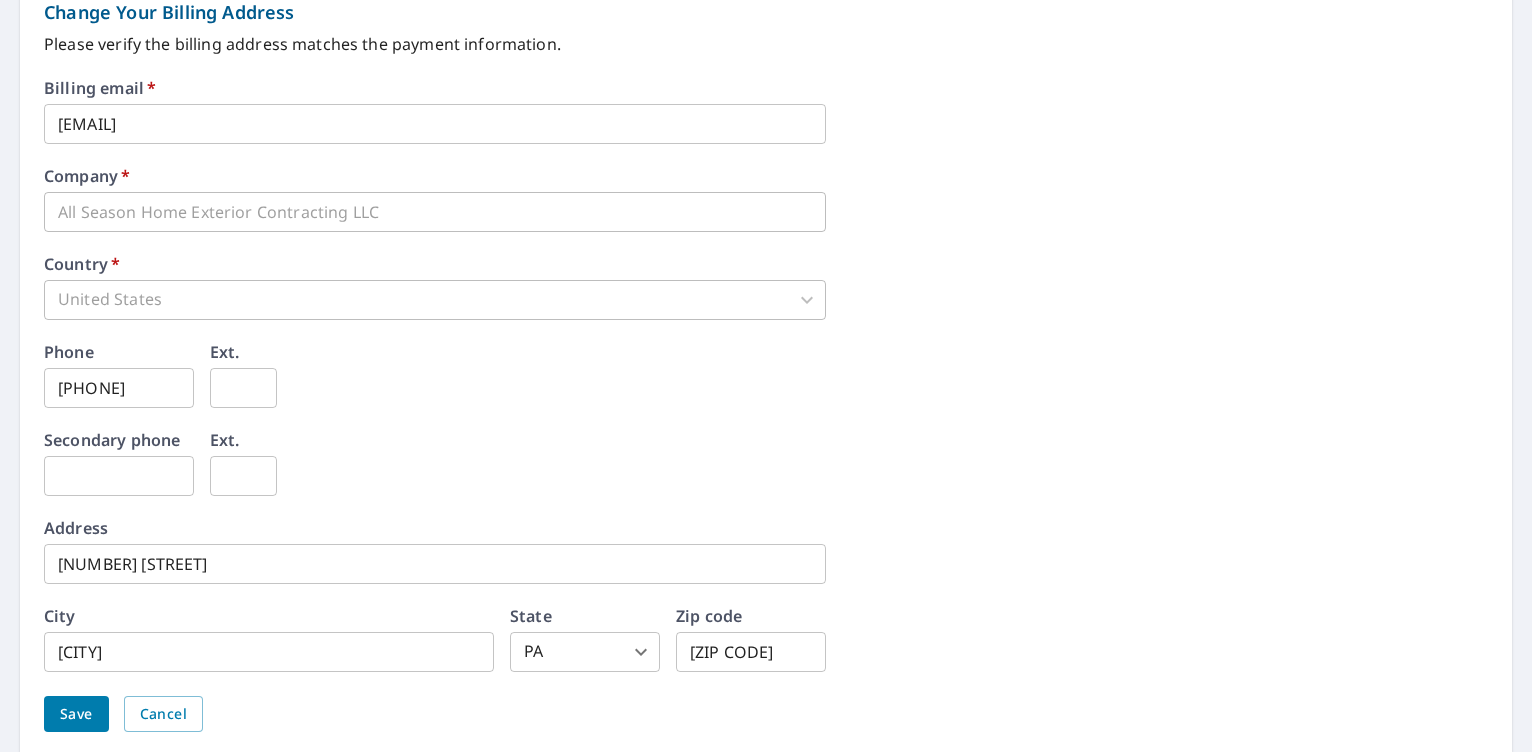 scroll, scrollTop: 1067, scrollLeft: 0, axis: vertical 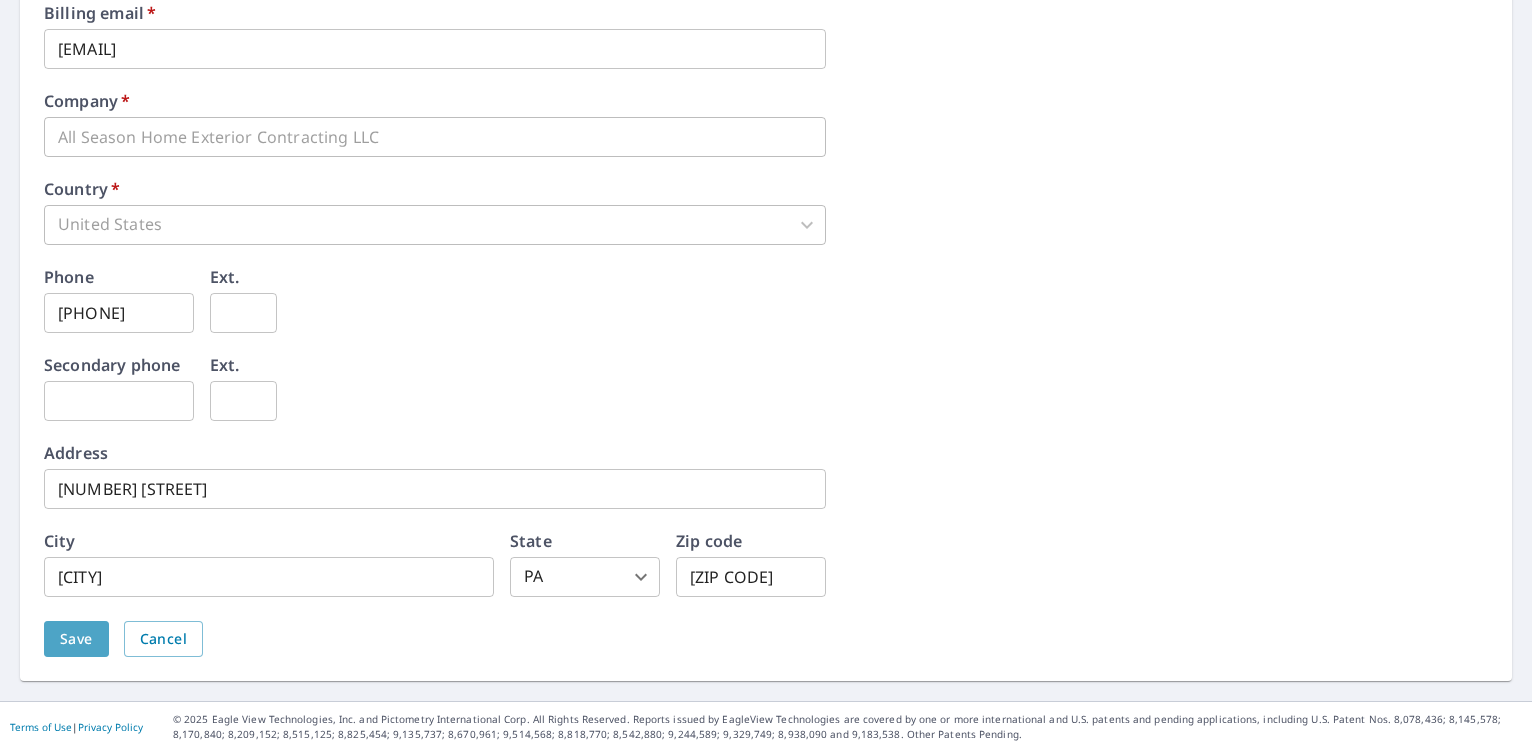 click on "Save" at bounding box center [76, 639] 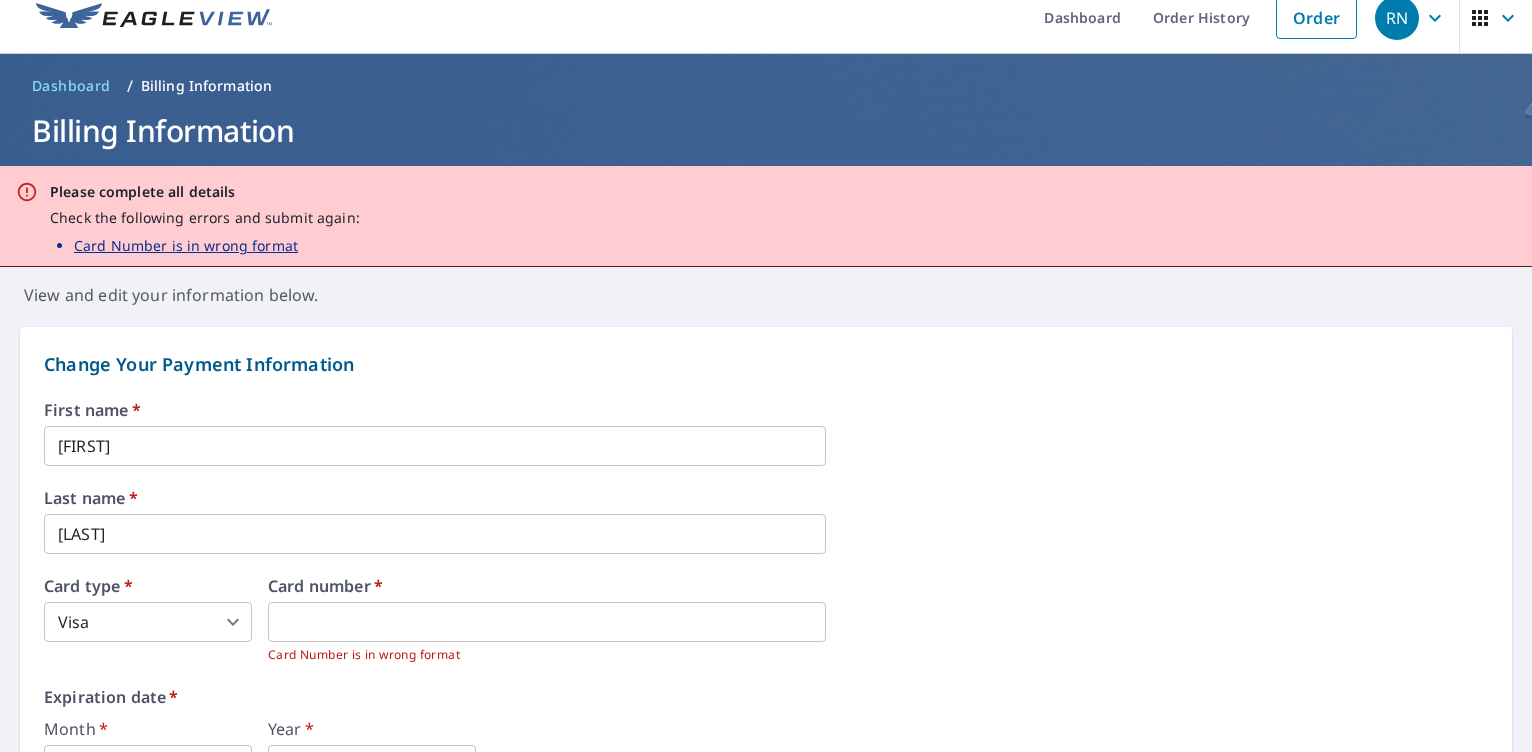 scroll, scrollTop: 0, scrollLeft: 0, axis: both 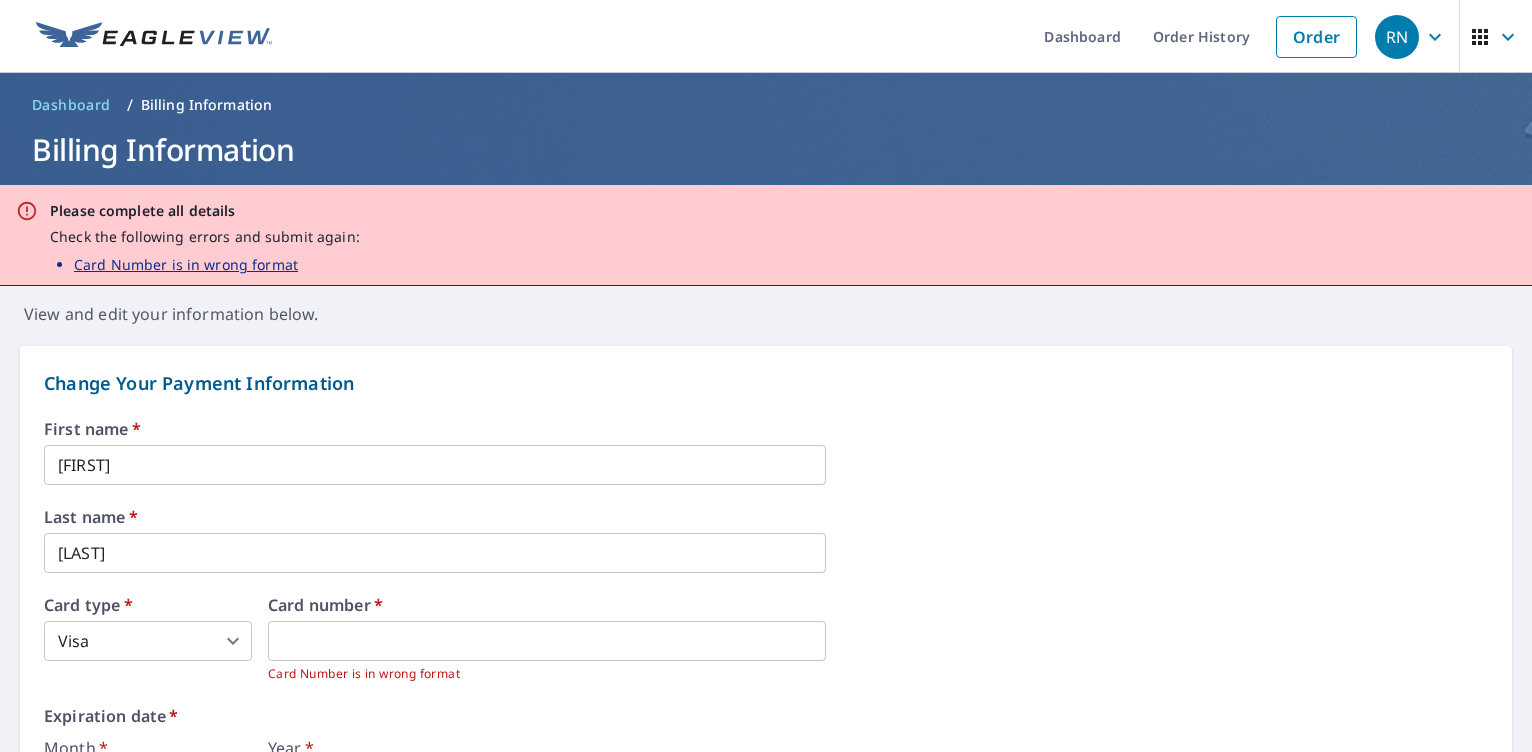 click on "Card Number is in wrong format" at bounding box center [186, 264] 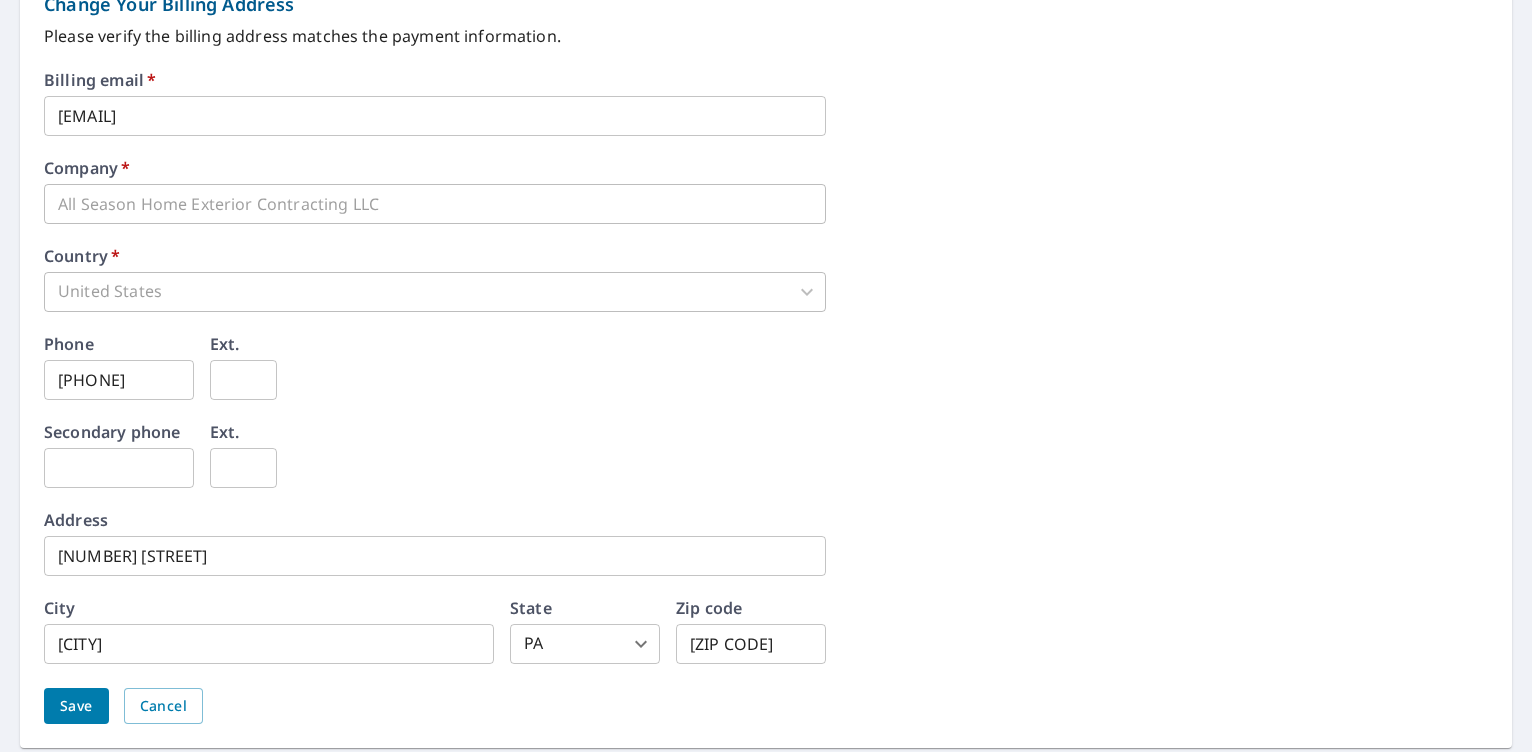 scroll, scrollTop: 1067, scrollLeft: 0, axis: vertical 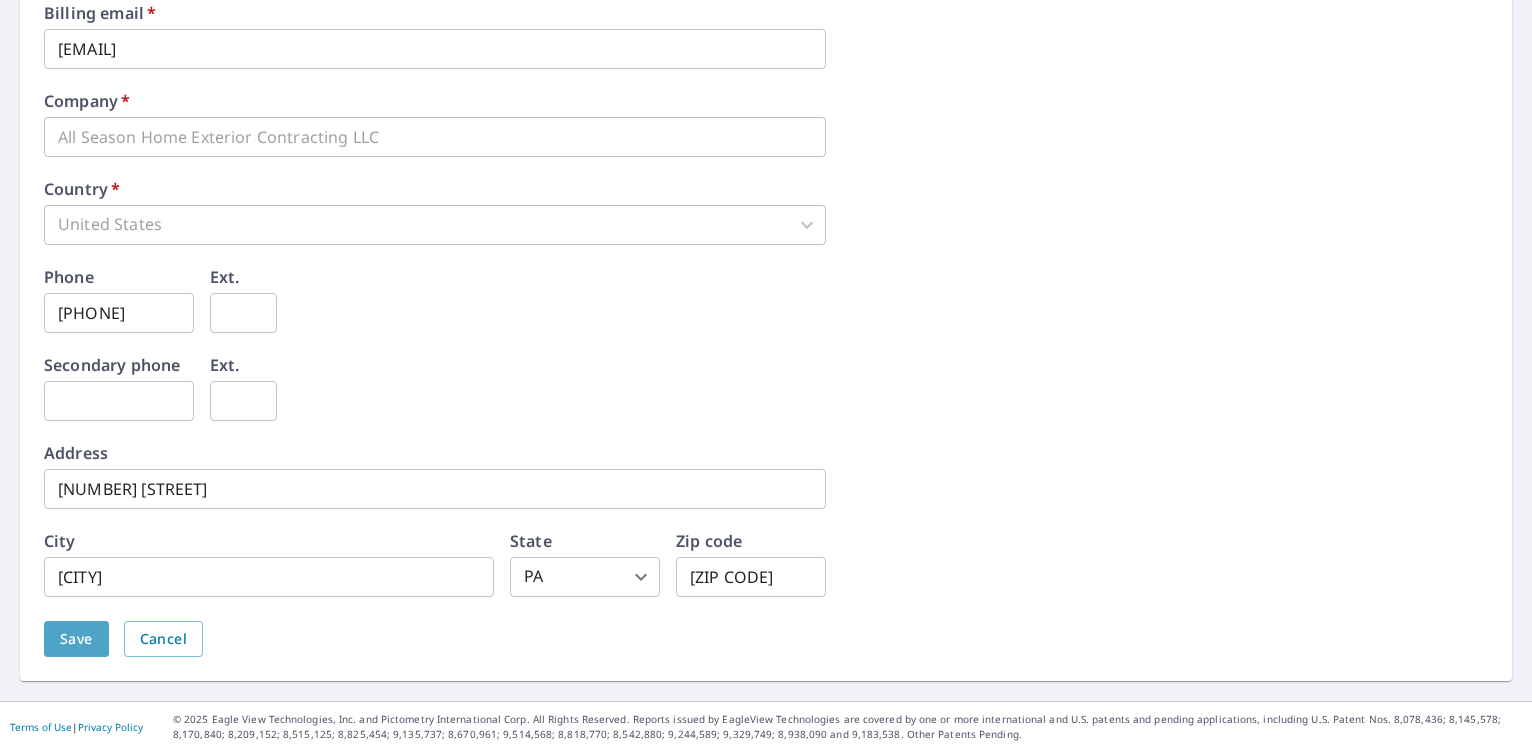 click on "Save" at bounding box center [76, 639] 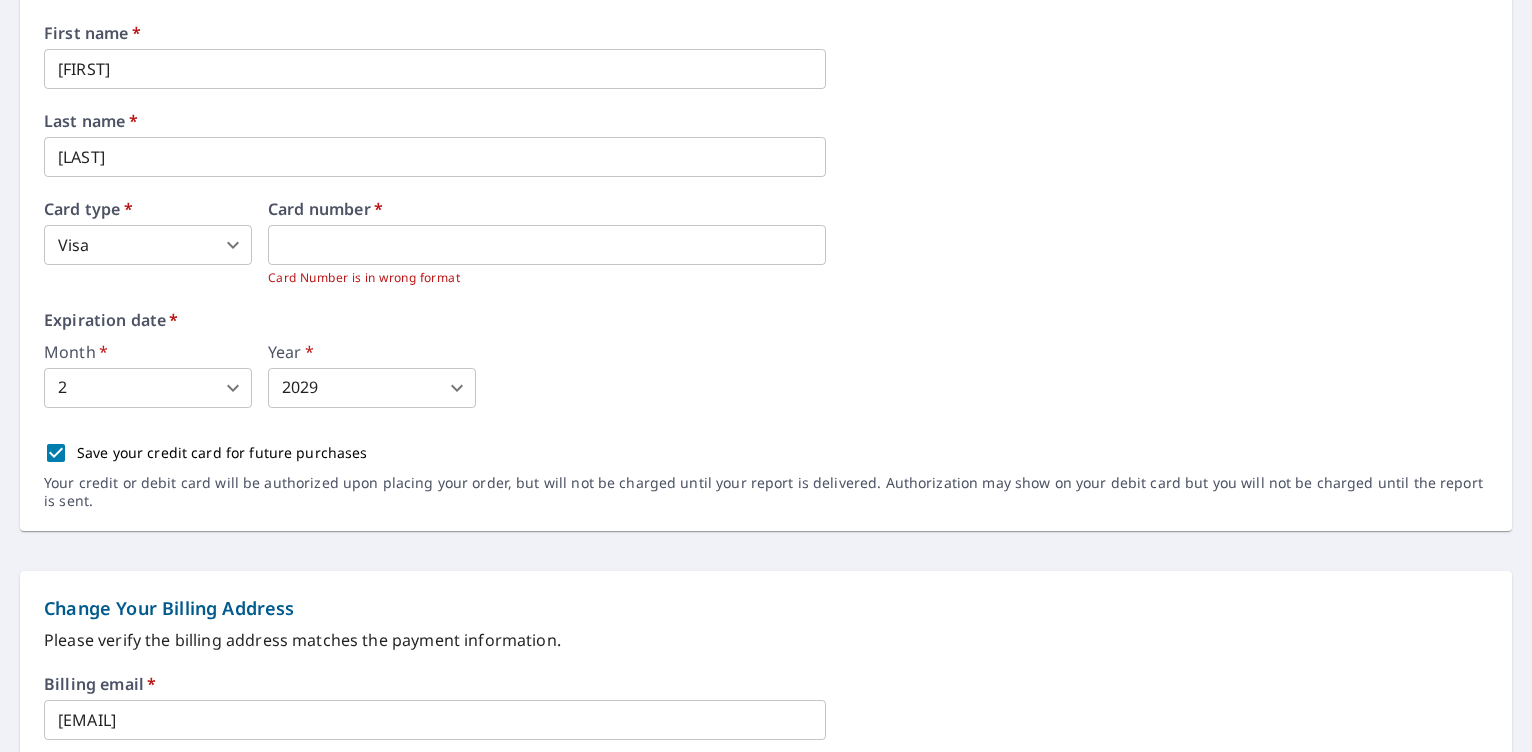 scroll, scrollTop: 400, scrollLeft: 0, axis: vertical 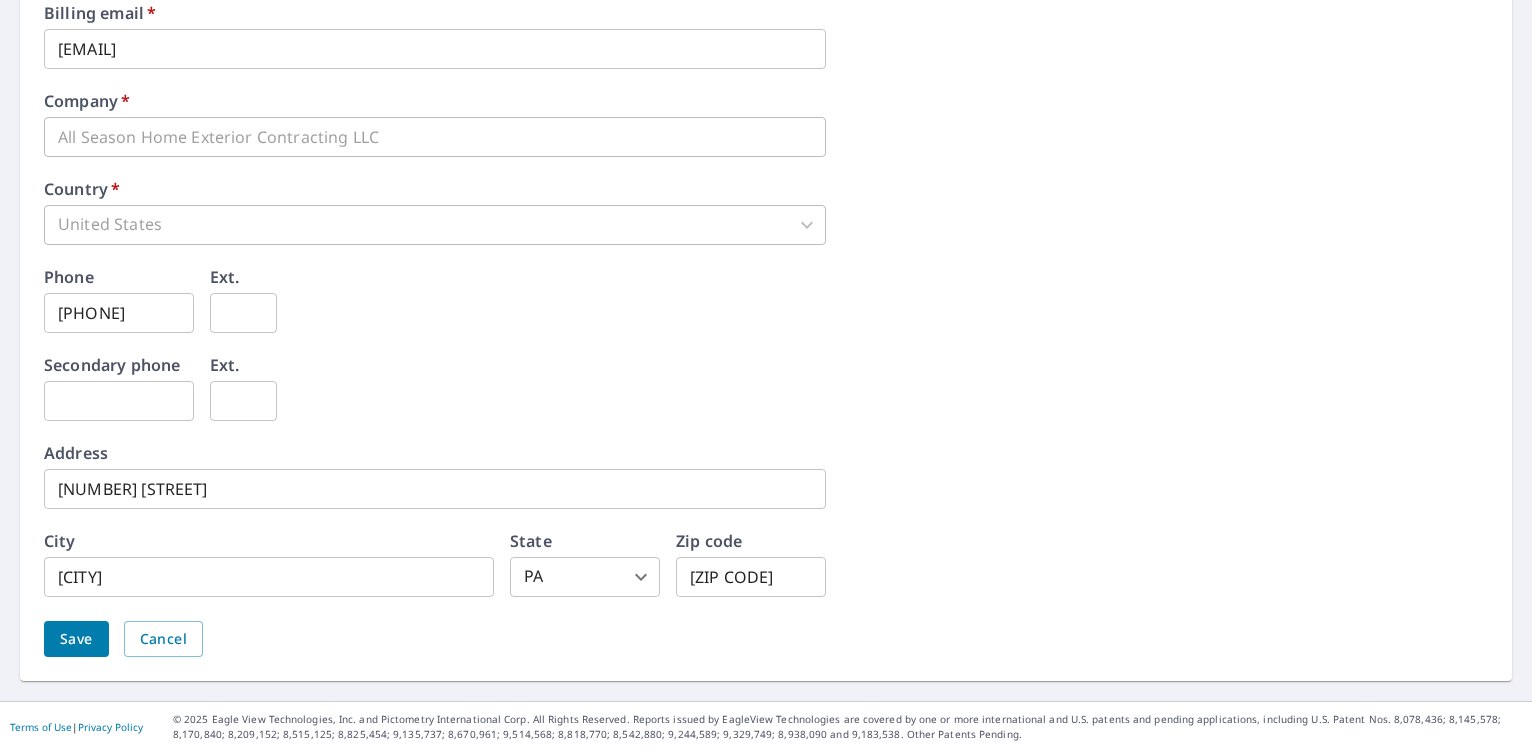 click on "Save" at bounding box center [76, 639] 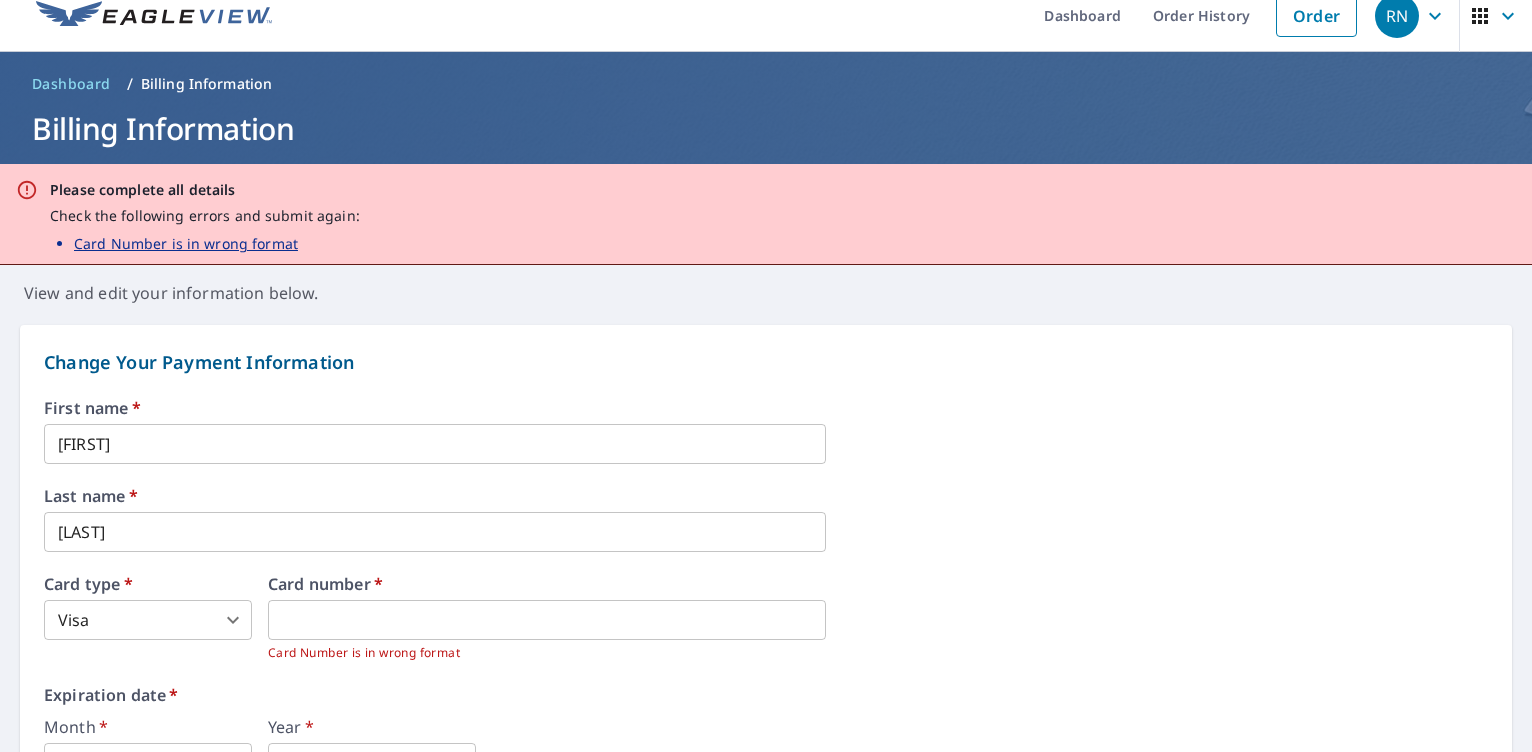 scroll, scrollTop: 0, scrollLeft: 0, axis: both 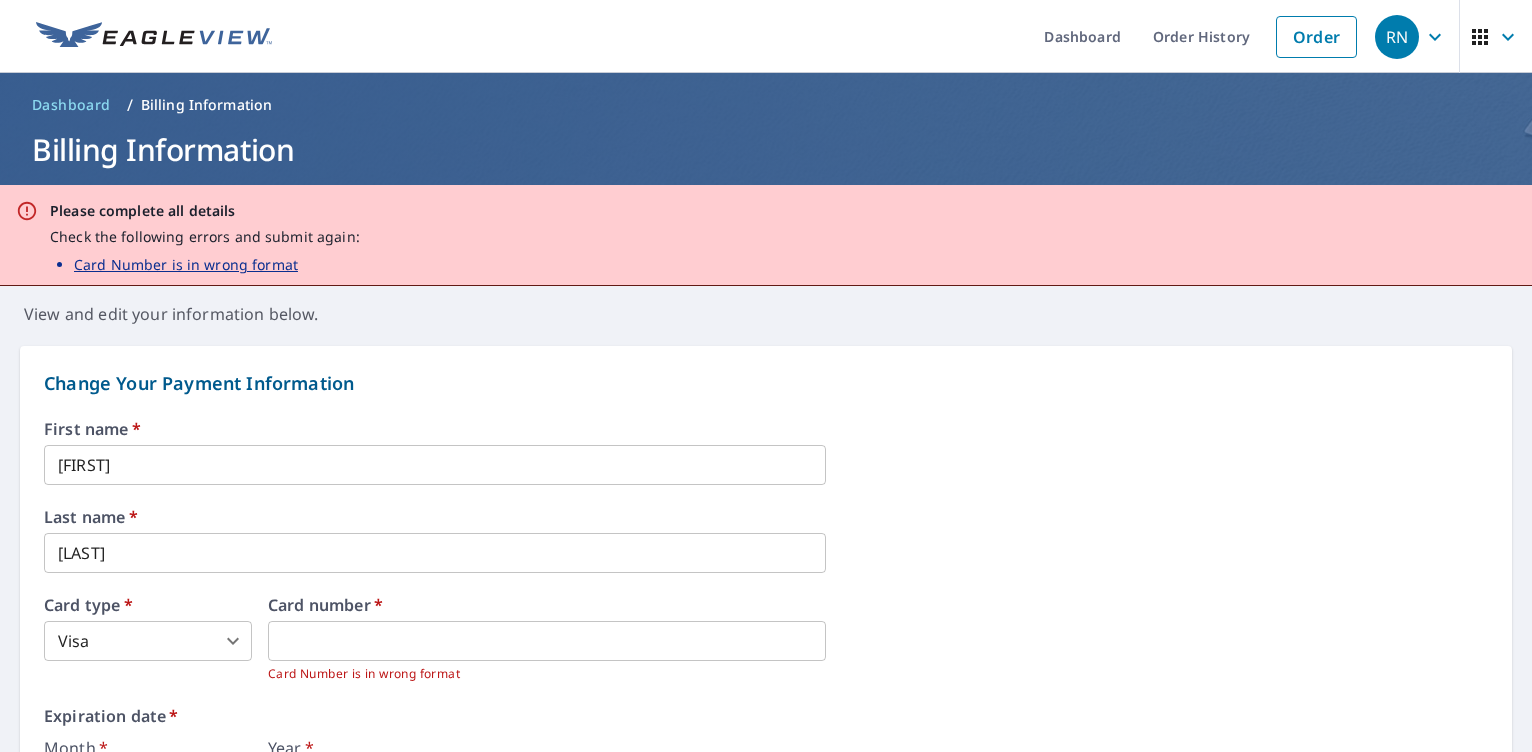 click on "First name   * [FIRST] ​" at bounding box center (766, 453) 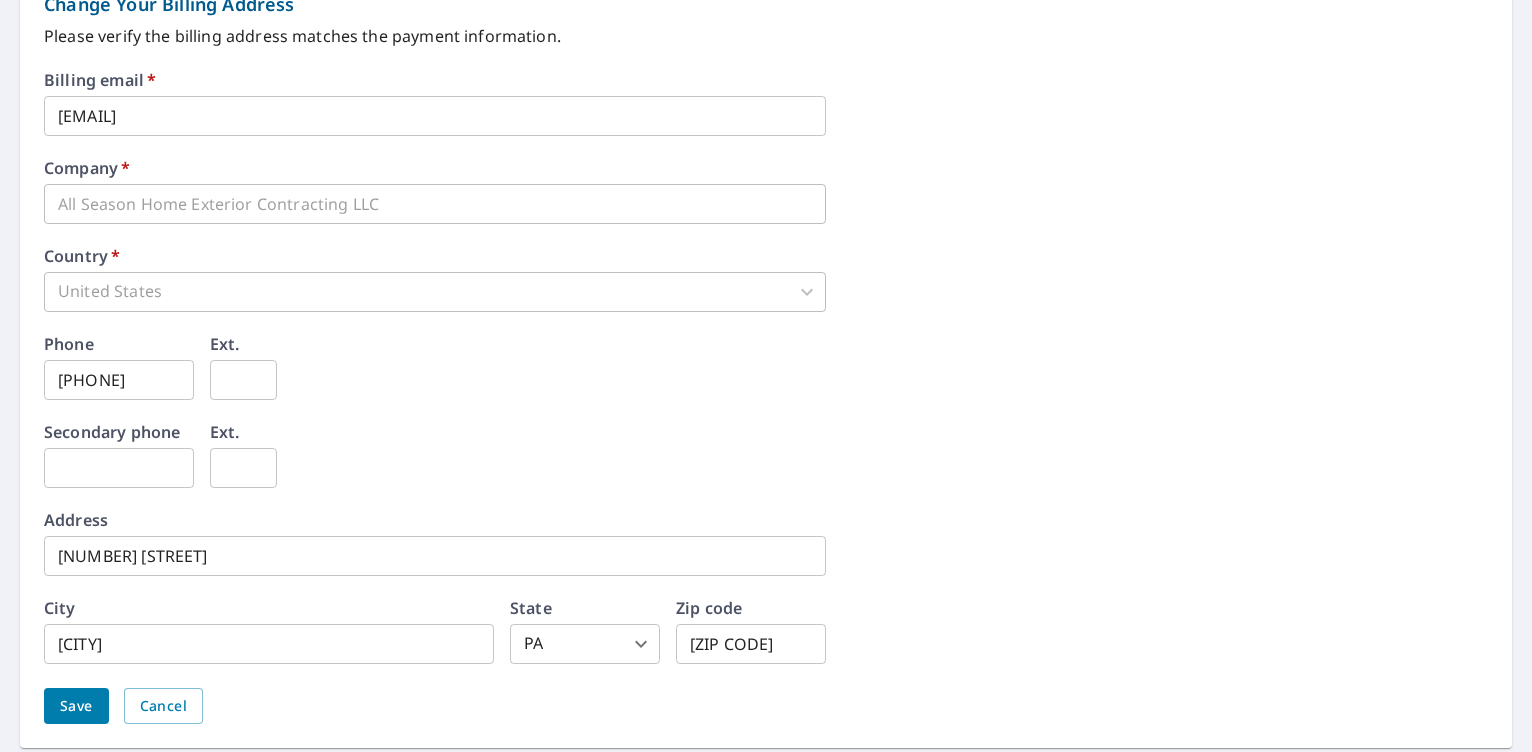 scroll, scrollTop: 1067, scrollLeft: 0, axis: vertical 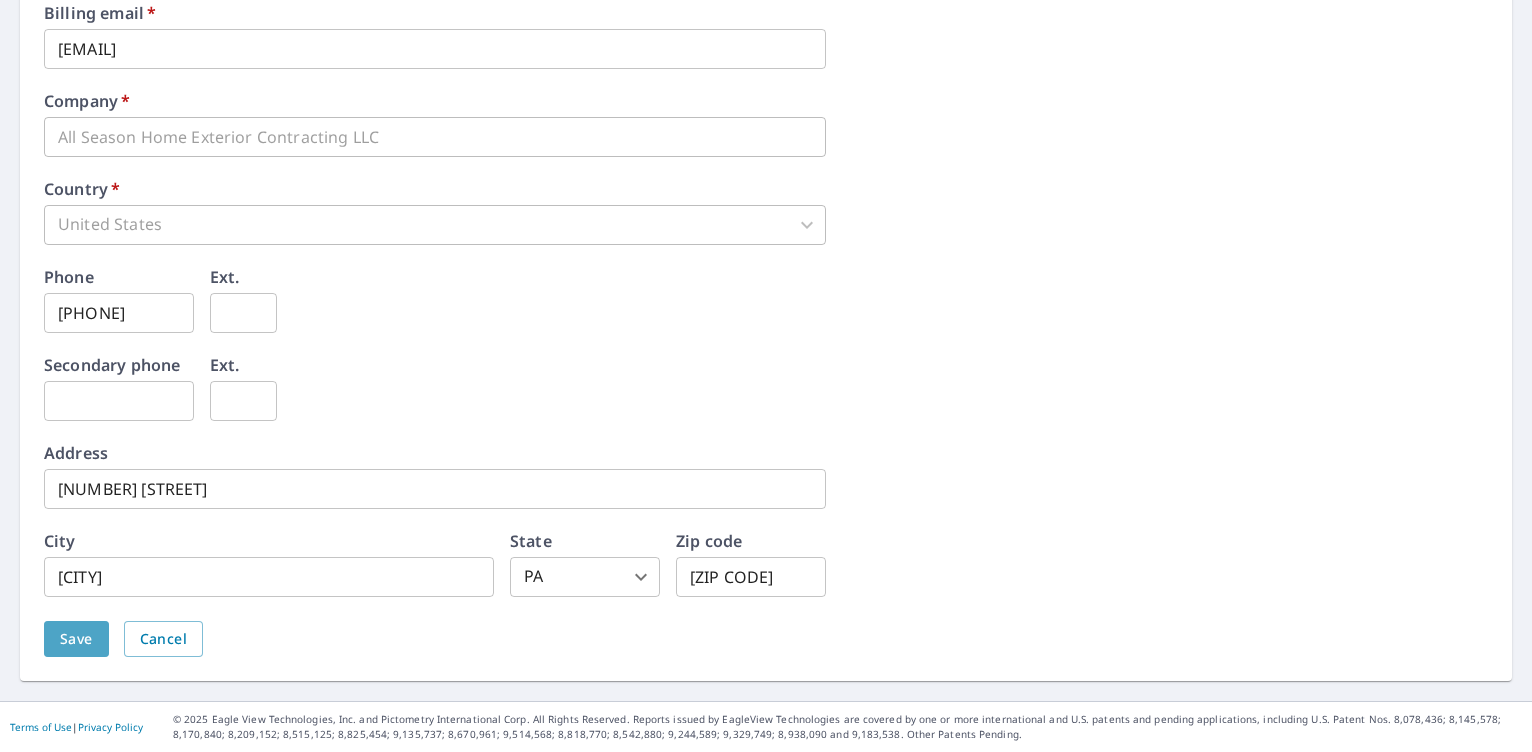 click on "Save" at bounding box center [76, 639] 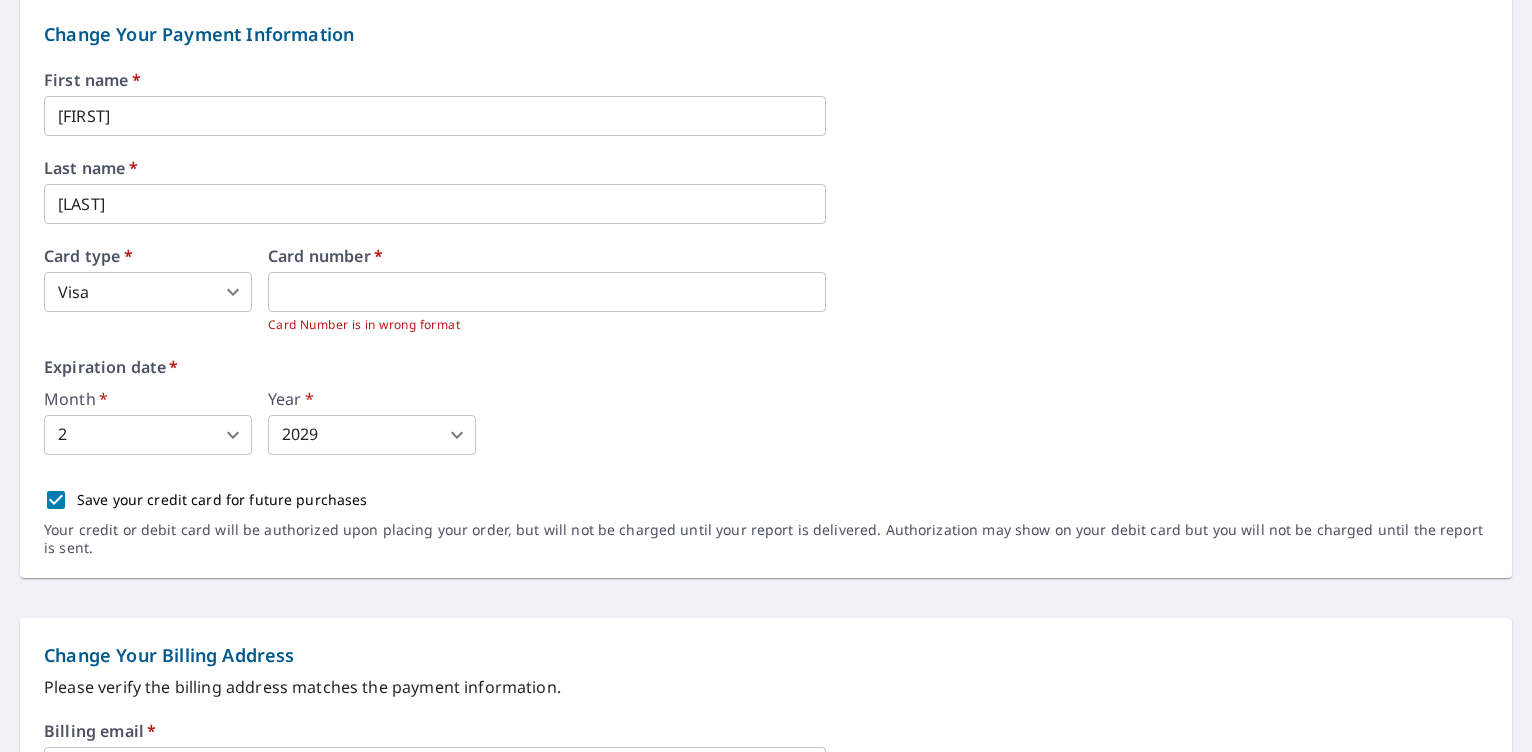 scroll, scrollTop: 0, scrollLeft: 0, axis: both 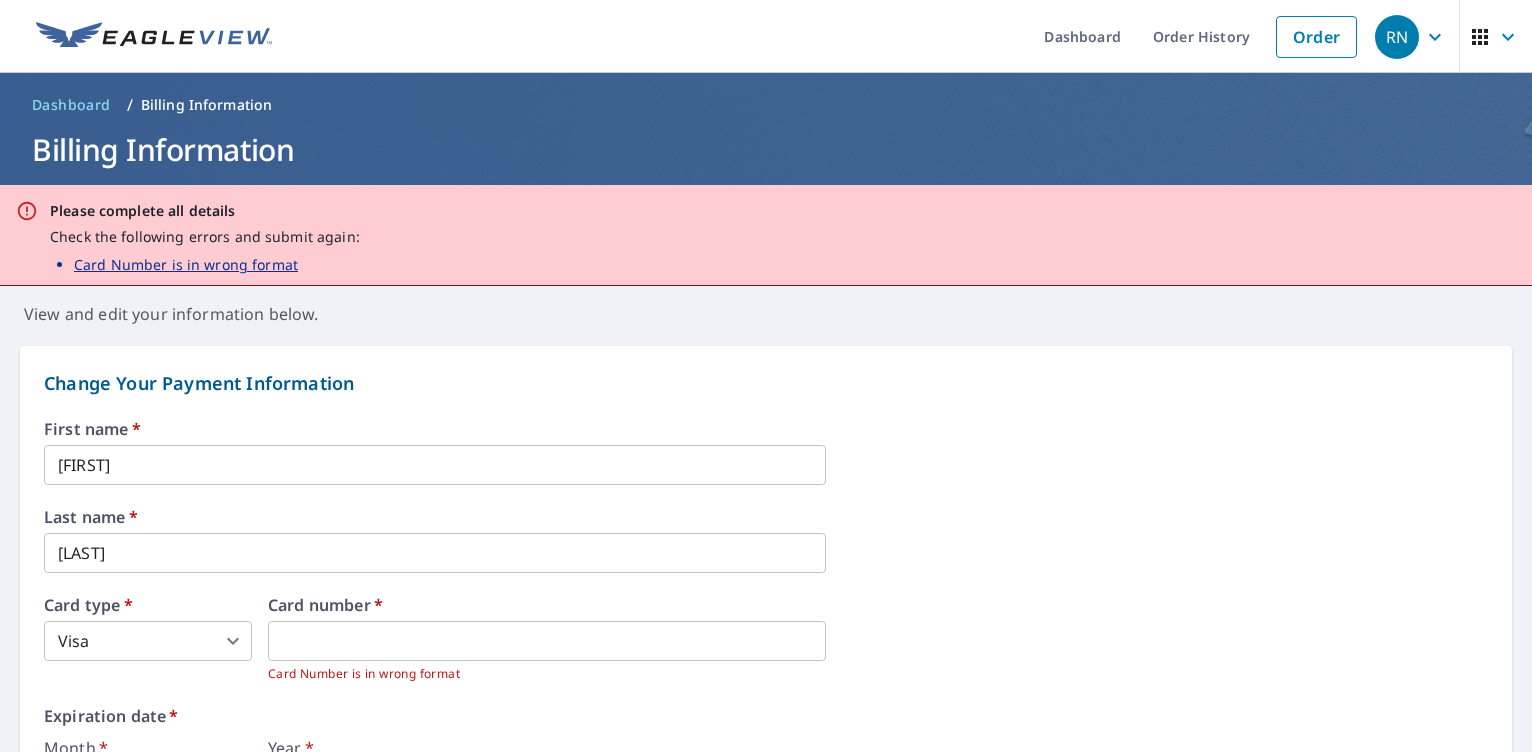 click on "RN RN
Dashboard Order History Order RN Dashboard / Billing Information Billing Information Please complete all details Check the following errors and submit again: Card Number is in wrong format View and edit your information below. Change Your Payment Information First name   * [FIRST] ​ Last name   * [LAST] ​ Card type   * Visa 2 ​ Card number   * Card Number is in wrong format Expiration date   * Month   * 2 2 ​ Year   * 2029 2029 ​ Save your credit card for future purchases Your credit or debit card will be authorized upon placing your order, but will not be charged until your report is delivered. Authorization may show on your debit card but you will not be charged until the report is sent. Change Your Billing Address Please verify the billing address matches the payment information. Billing email   * [EMAIL] ​ Company   * All Season Home Exterior Contracting LLC ​ Country   * United States US ​ Phone [PHONE] ​ Ext. ​ Secondary phone ​" at bounding box center (766, 376) 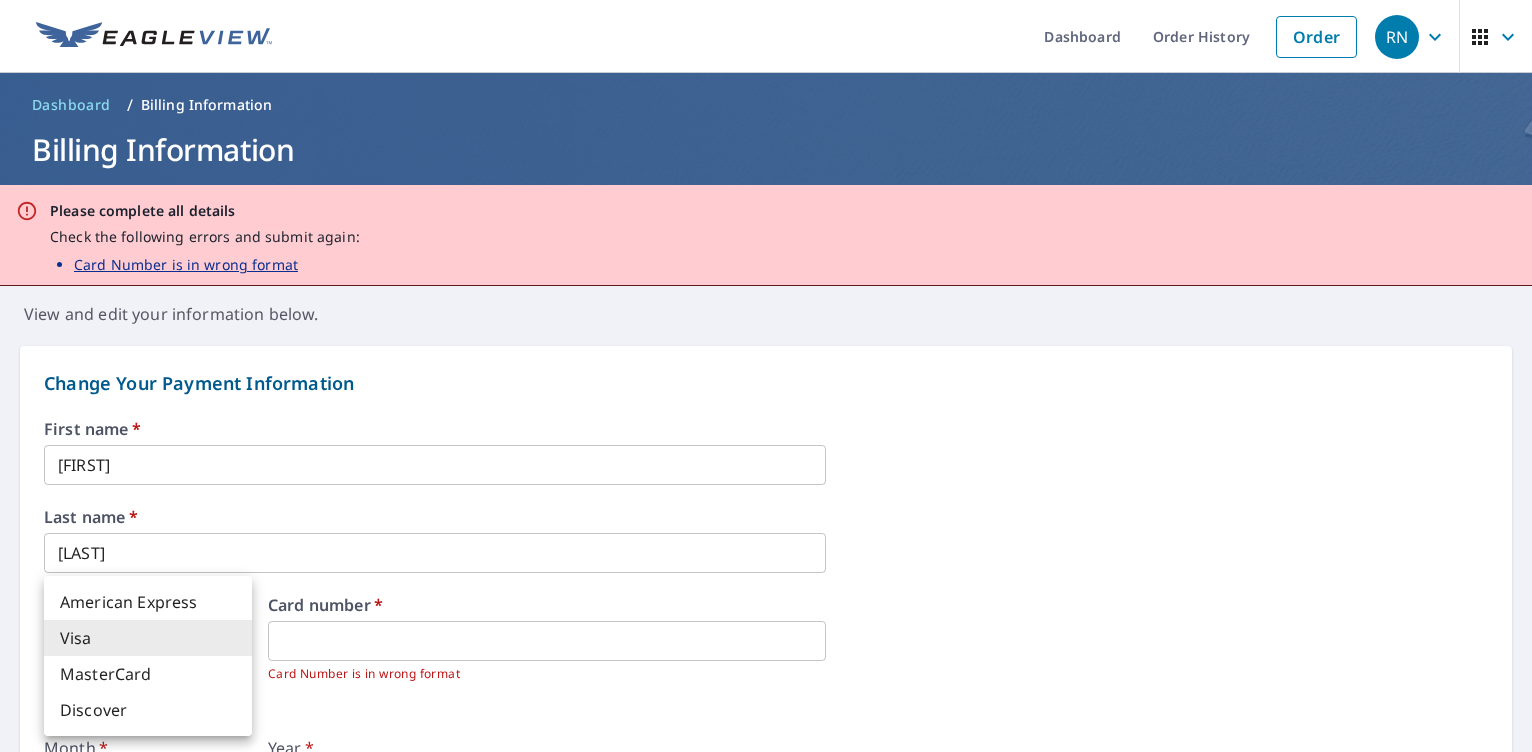 click on "MasterCard" at bounding box center [148, 674] 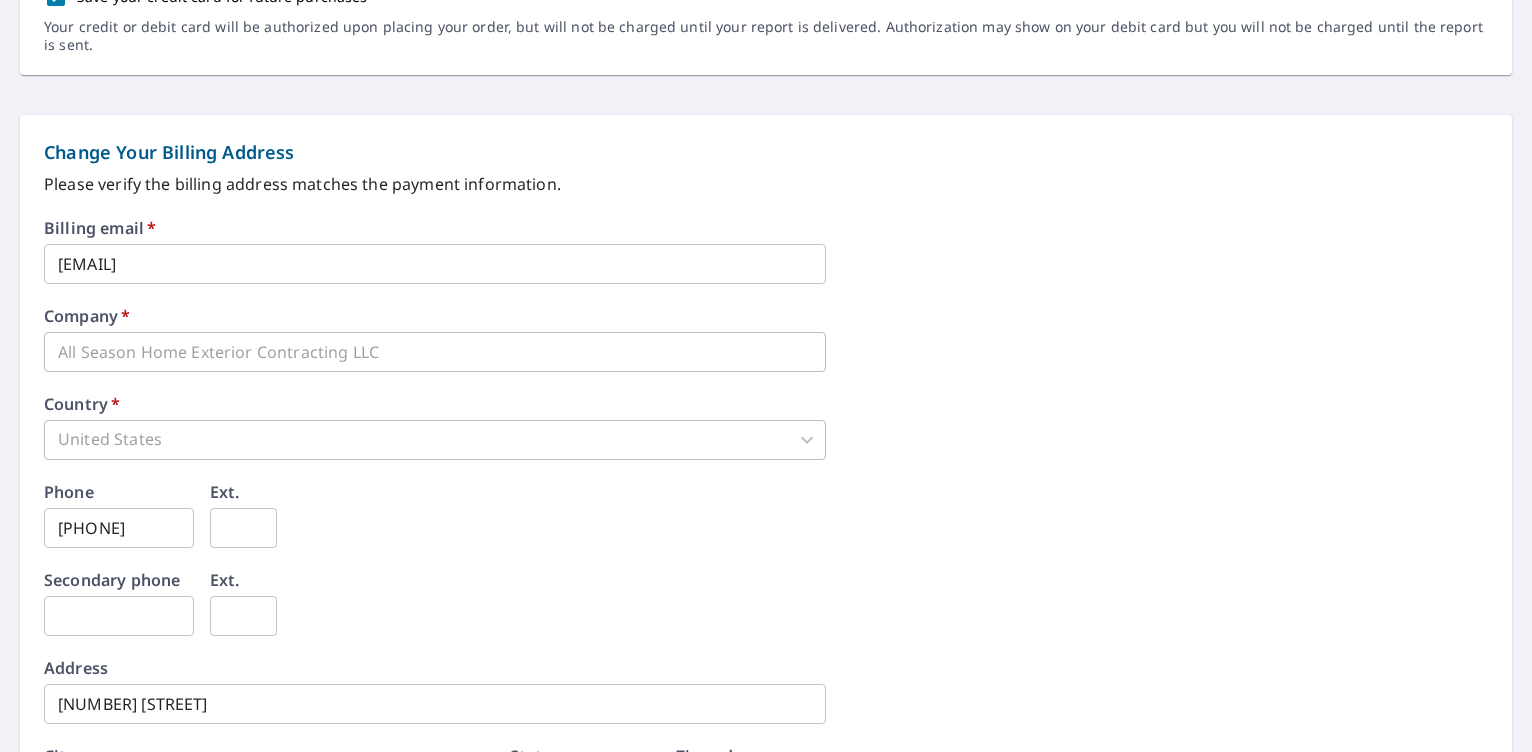 scroll, scrollTop: 1067, scrollLeft: 0, axis: vertical 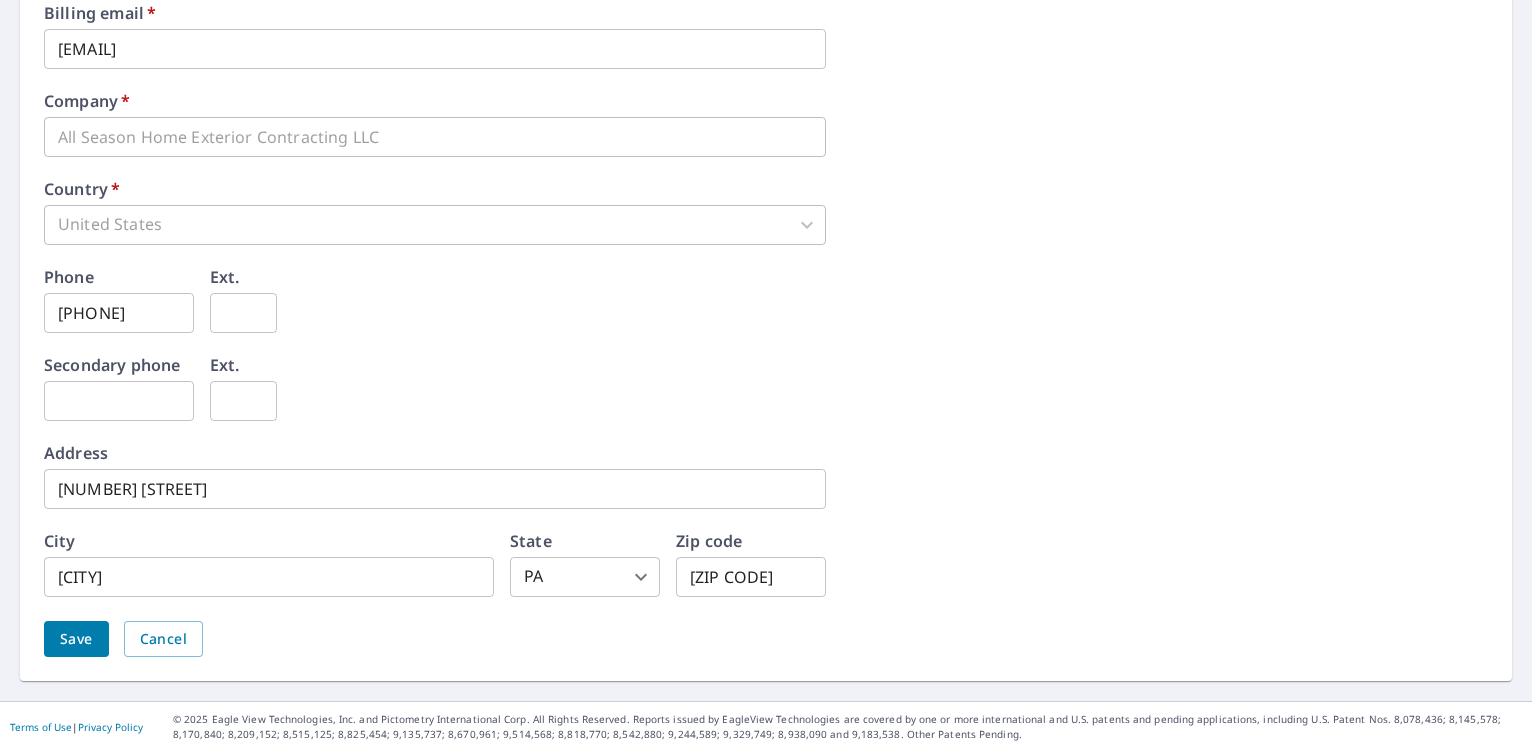 click on "Save" at bounding box center (76, 639) 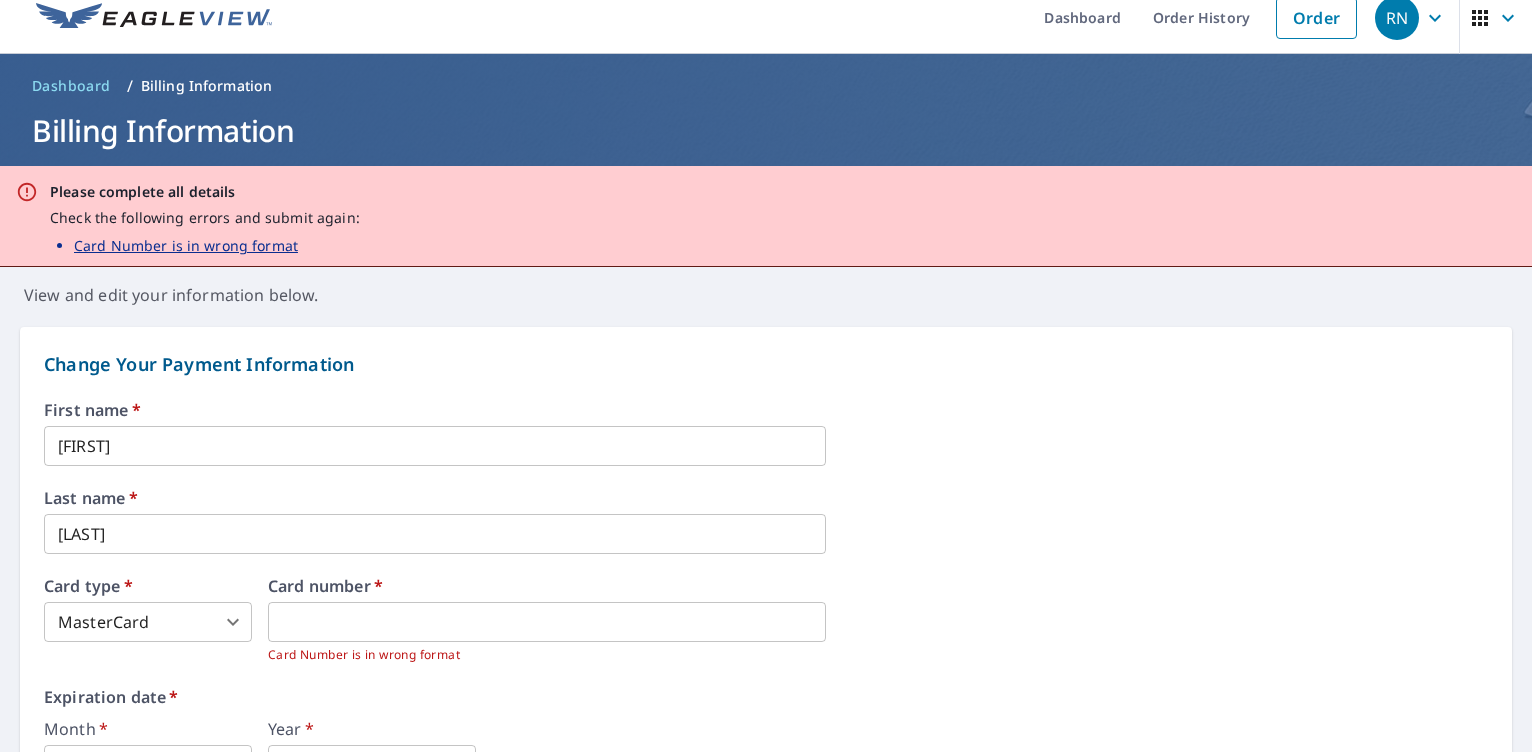scroll, scrollTop: 0, scrollLeft: 0, axis: both 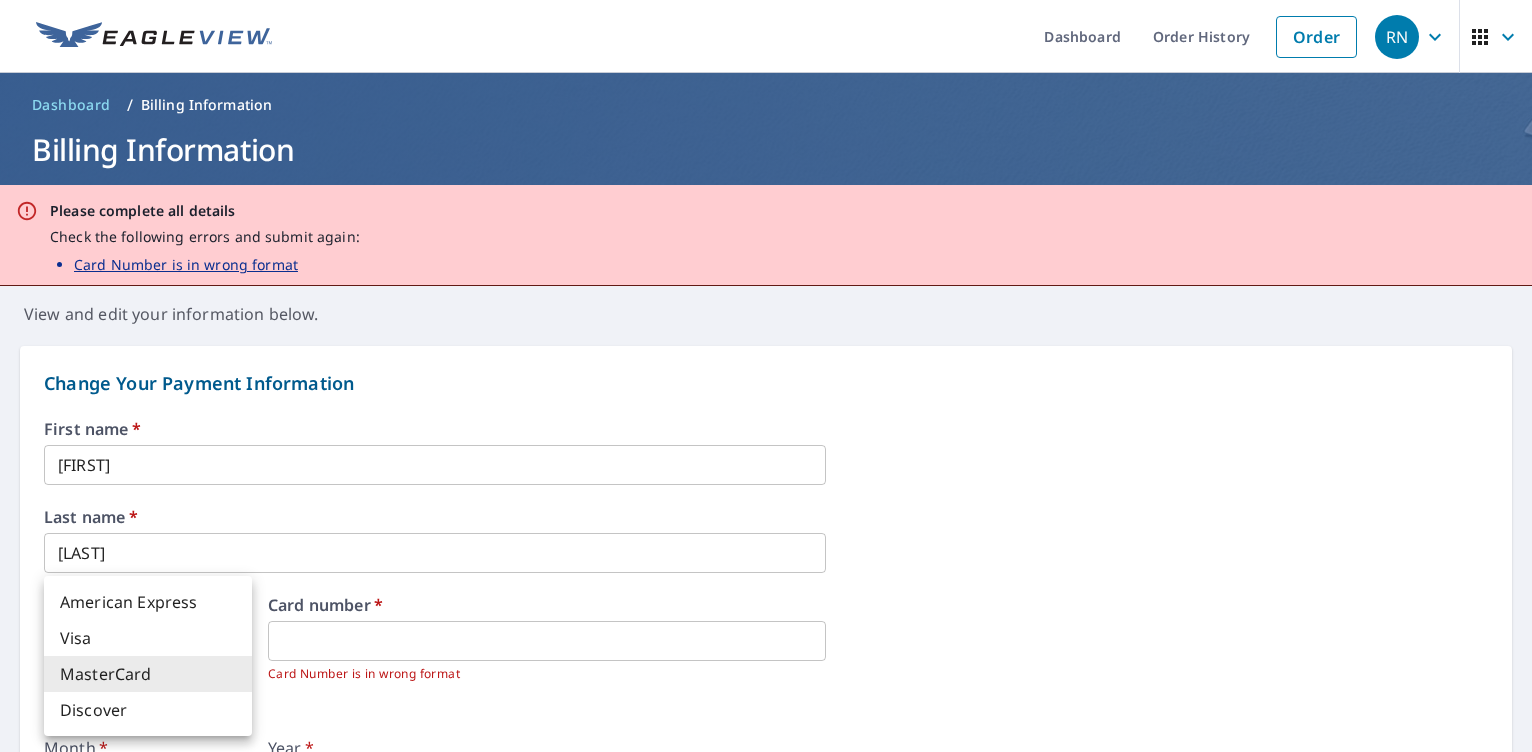 click on "RN RN
Dashboard Order History Order RN Dashboard / Billing Information Billing Information Please complete all details Check the following errors and submit again: Card Number is in wrong format View and edit your information below. Change Your Payment Information First name   * [FIRST] ​ Last name   * [LAST] ​ Card type   * MasterCard 3 ​ Card number   * Card Number is in wrong format Expiration date   * Month   * 2 2 ​ Year   * 2029 2029 ​ Save your credit card for future purchases Your credit or debit card will be authorized upon placing your order, but will not be charged until your report is delivered. Authorization may show on your debit card but you will not be charged until the report is sent. Change Your Billing Address Please verify the billing address matches the payment information. Billing email   * [EMAIL] ​ Company   * All Season Home Exterior Contracting LLC ​ Country   * United States US ​ Phone [PHONE] ​ Ext. ​ ​ Ext. ​" at bounding box center [766, 376] 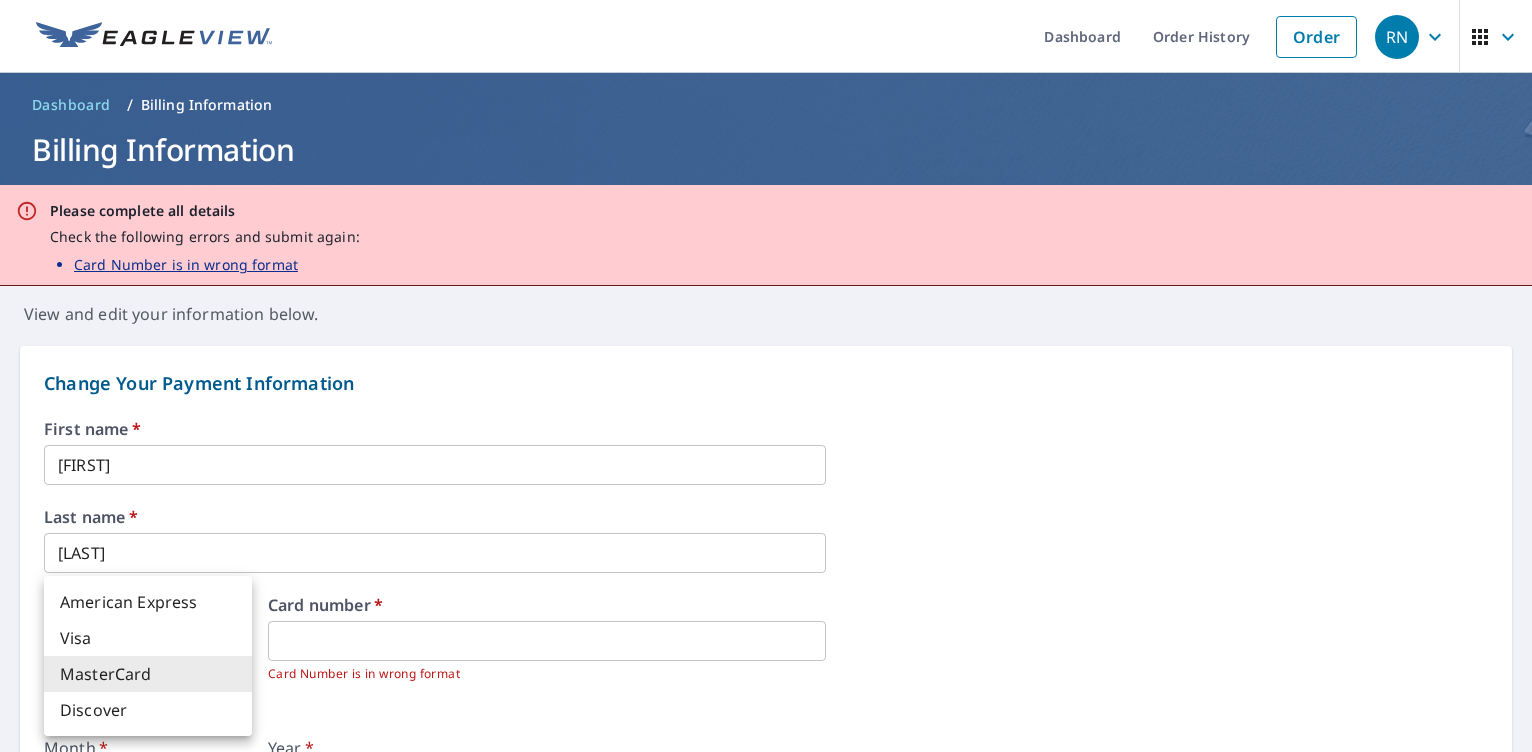 click on "Visa" at bounding box center [148, 638] 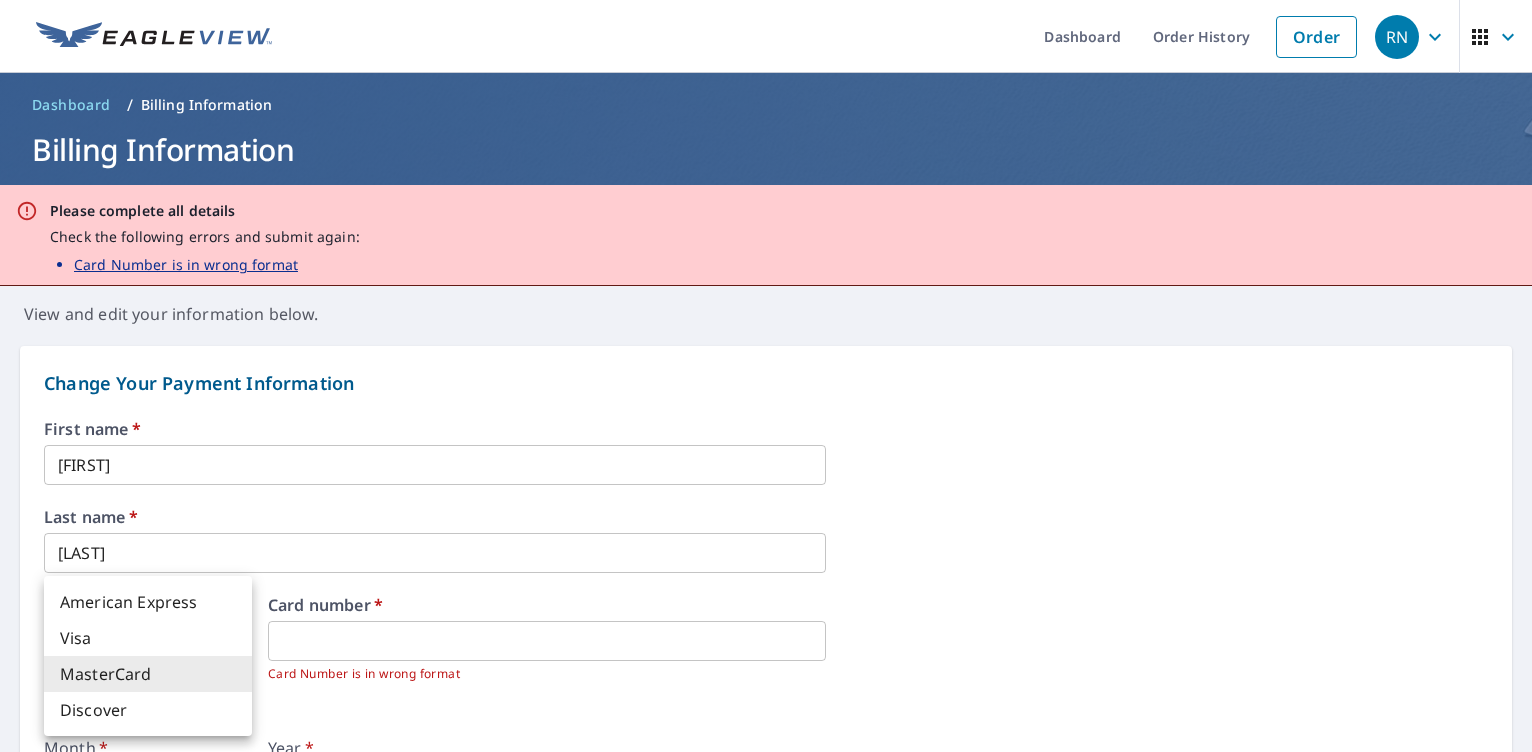 type on "2" 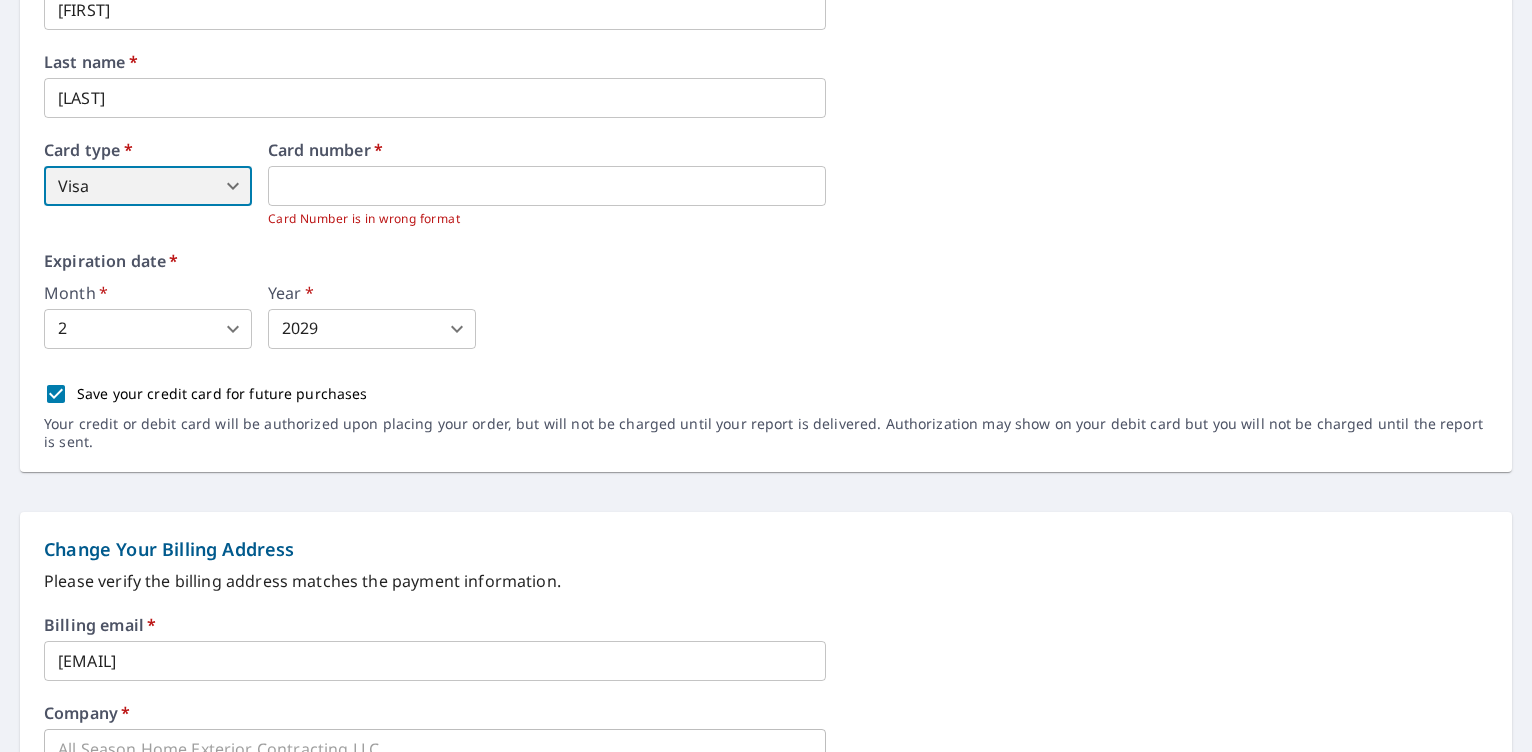 scroll, scrollTop: 300, scrollLeft: 0, axis: vertical 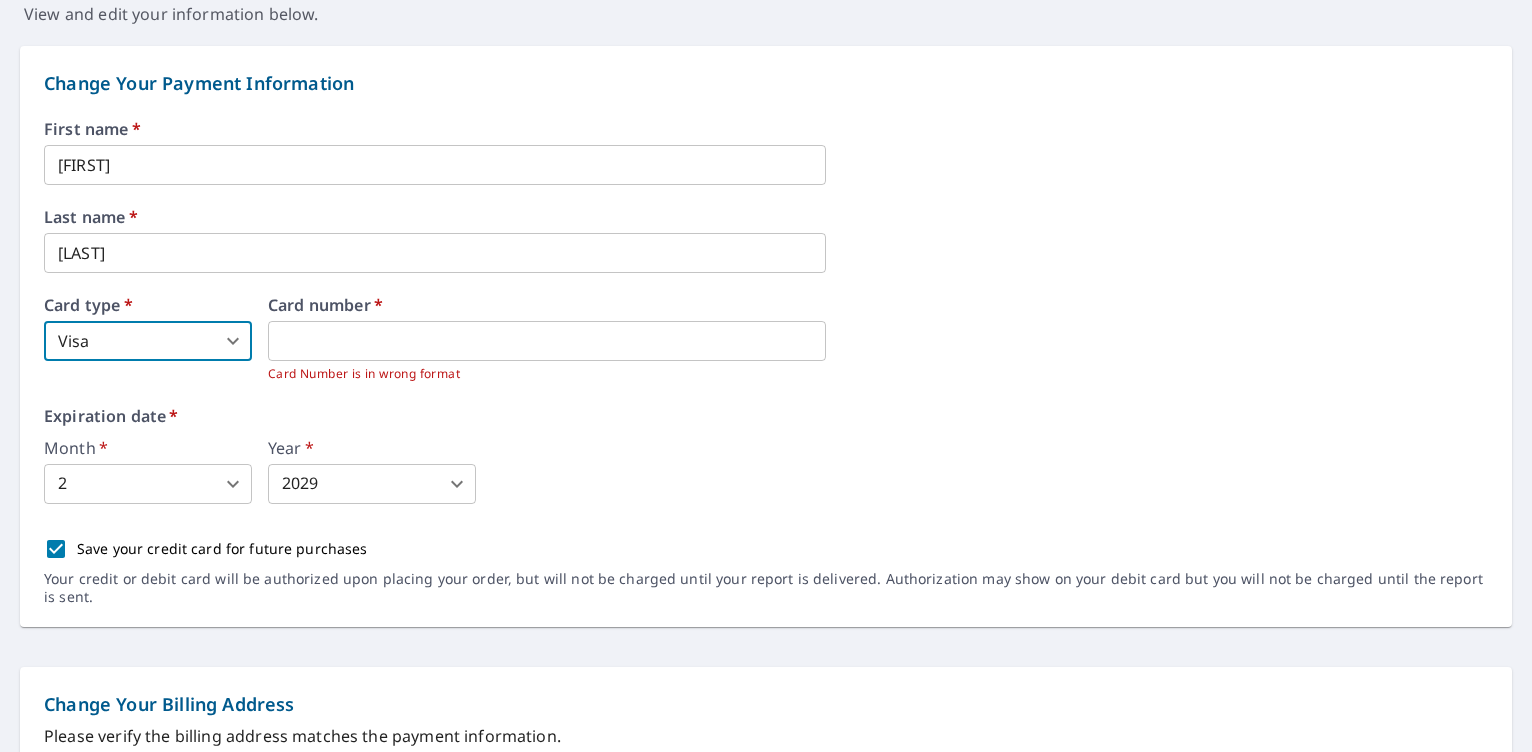 click on "RN RN
Dashboard Order History Order RN Dashboard / Billing Information Billing Information Please complete all details Check the following errors and submit again: Card Number is in wrong format View and edit your information below. Change Your Payment Information First name   * [FIRST] ​ Last name   * [LAST] ​ Card type   * Visa 2 ​ Card number   * Card Number is in wrong format Expiration date   * Month   * 2 2 ​ Year   * 2029 2029 ​ Save your credit card for future purchases Your credit or debit card will be authorized upon placing your order, but will not be charged until your report is delivered. Authorization may show on your debit card but you will not be charged until the report is sent. Change Your Billing Address Please verify the billing address matches the payment information. Billing email   * [EMAIL] ​ Company   * All Season Home Exterior Contracting LLC ​ Country   * United States US ​ Phone [PHONE] ​ Ext. ​ Secondary phone ​" at bounding box center [766, 376] 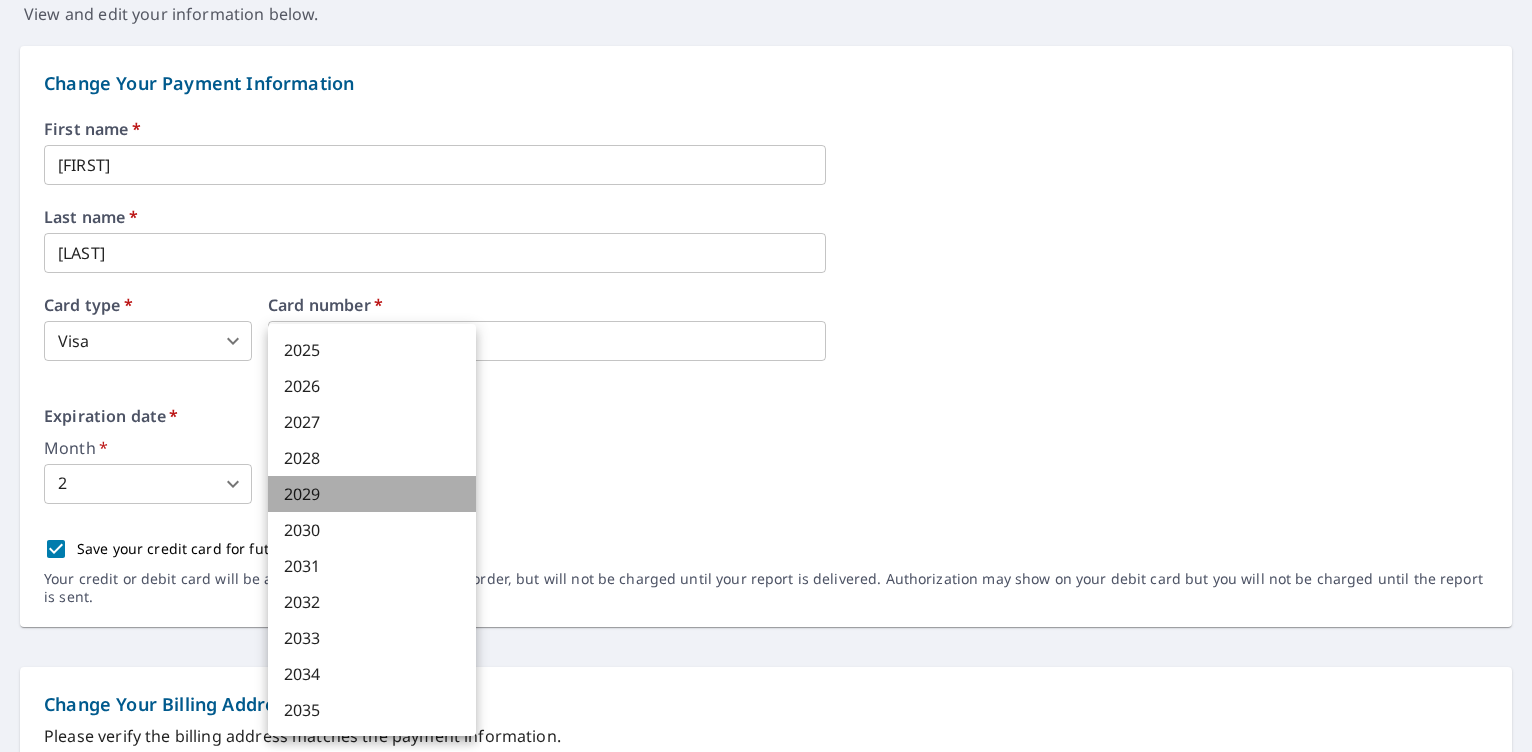 click on "2029" at bounding box center [372, 494] 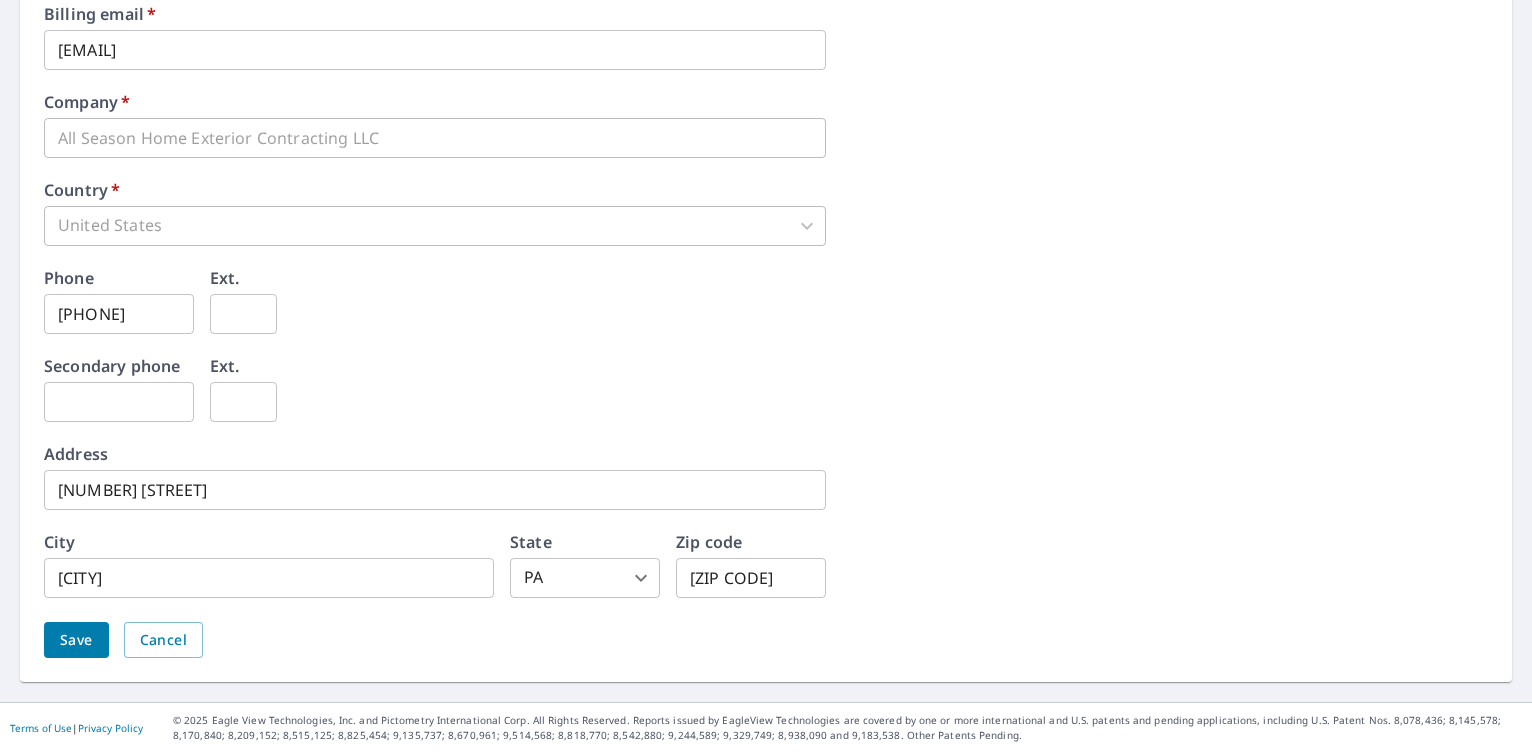 scroll, scrollTop: 1067, scrollLeft: 0, axis: vertical 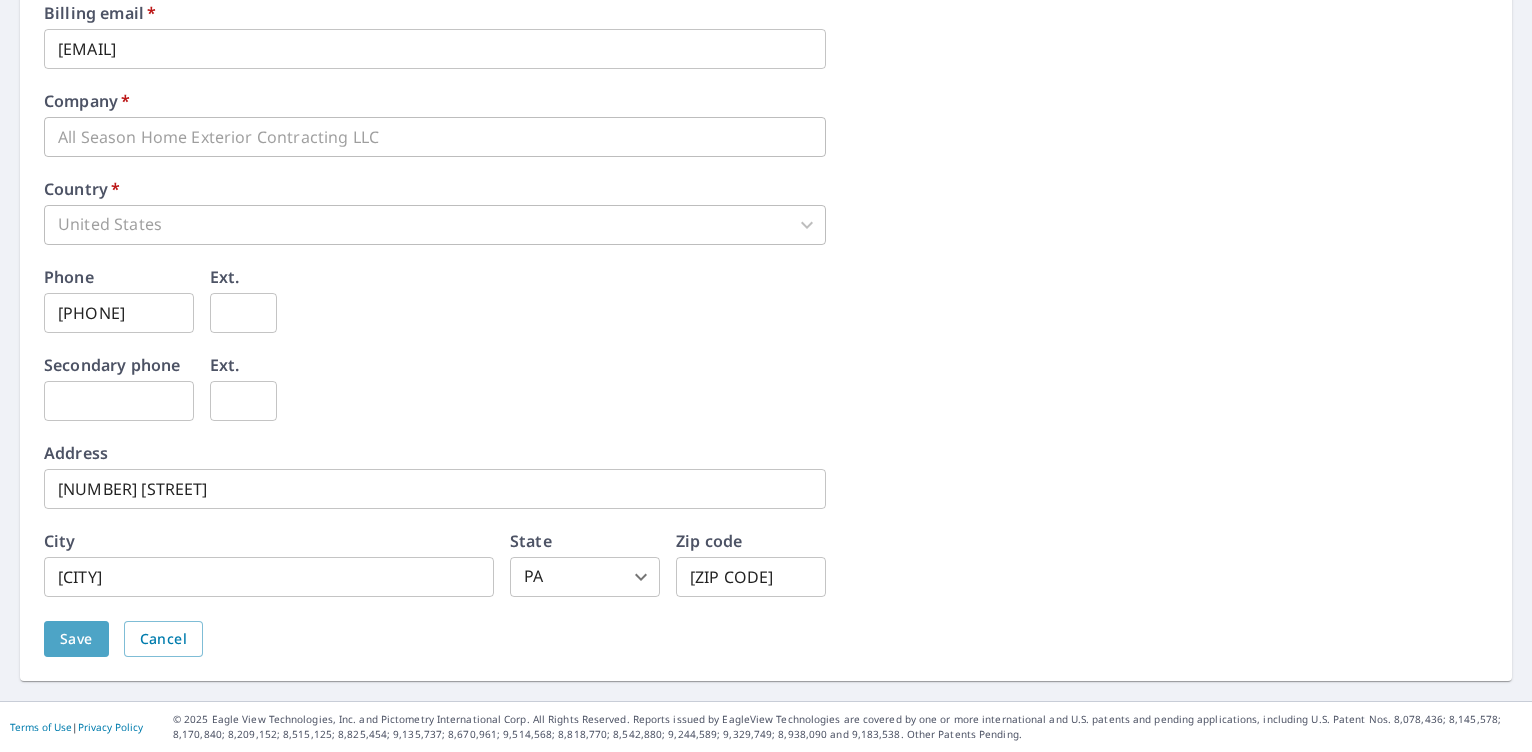 click on "Save" at bounding box center [76, 639] 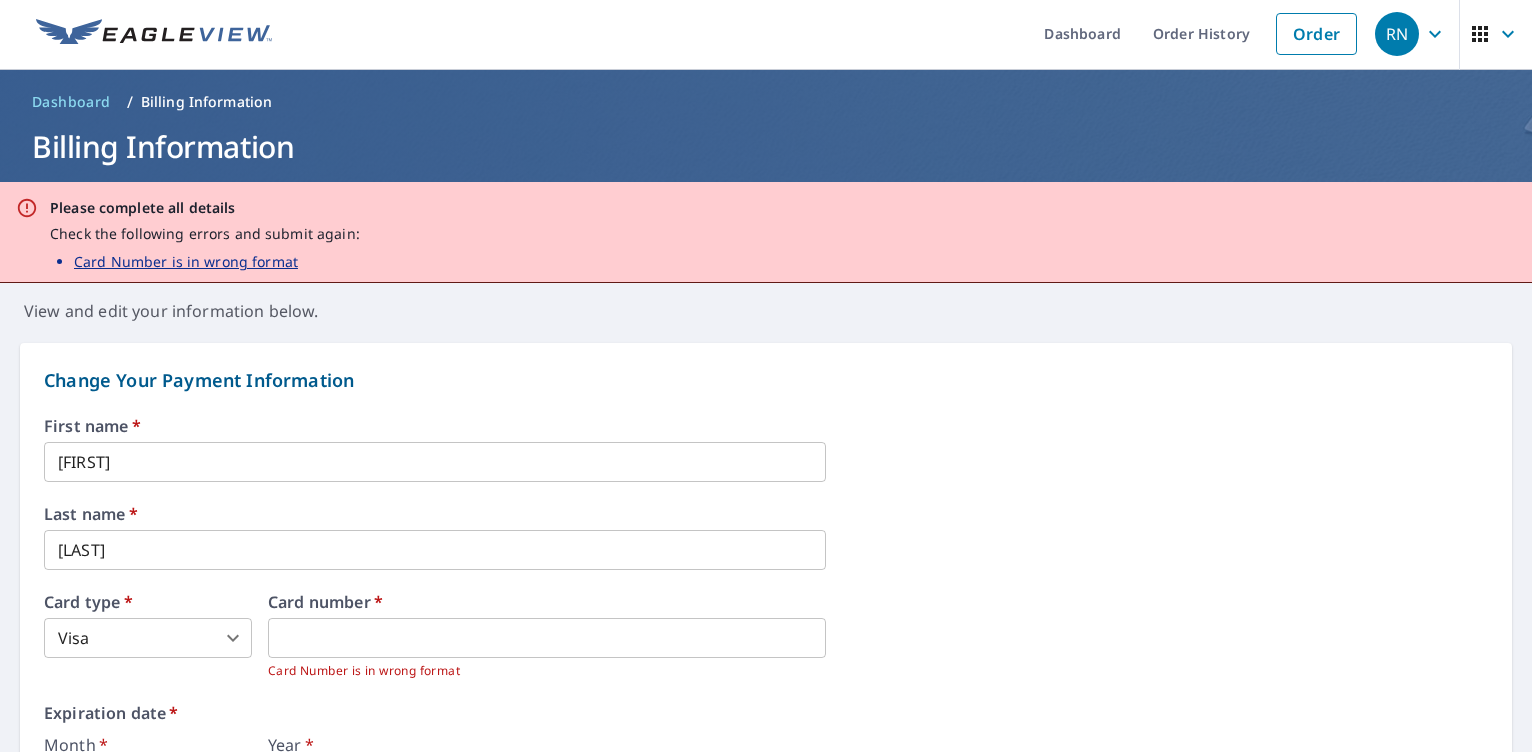 scroll, scrollTop: 0, scrollLeft: 0, axis: both 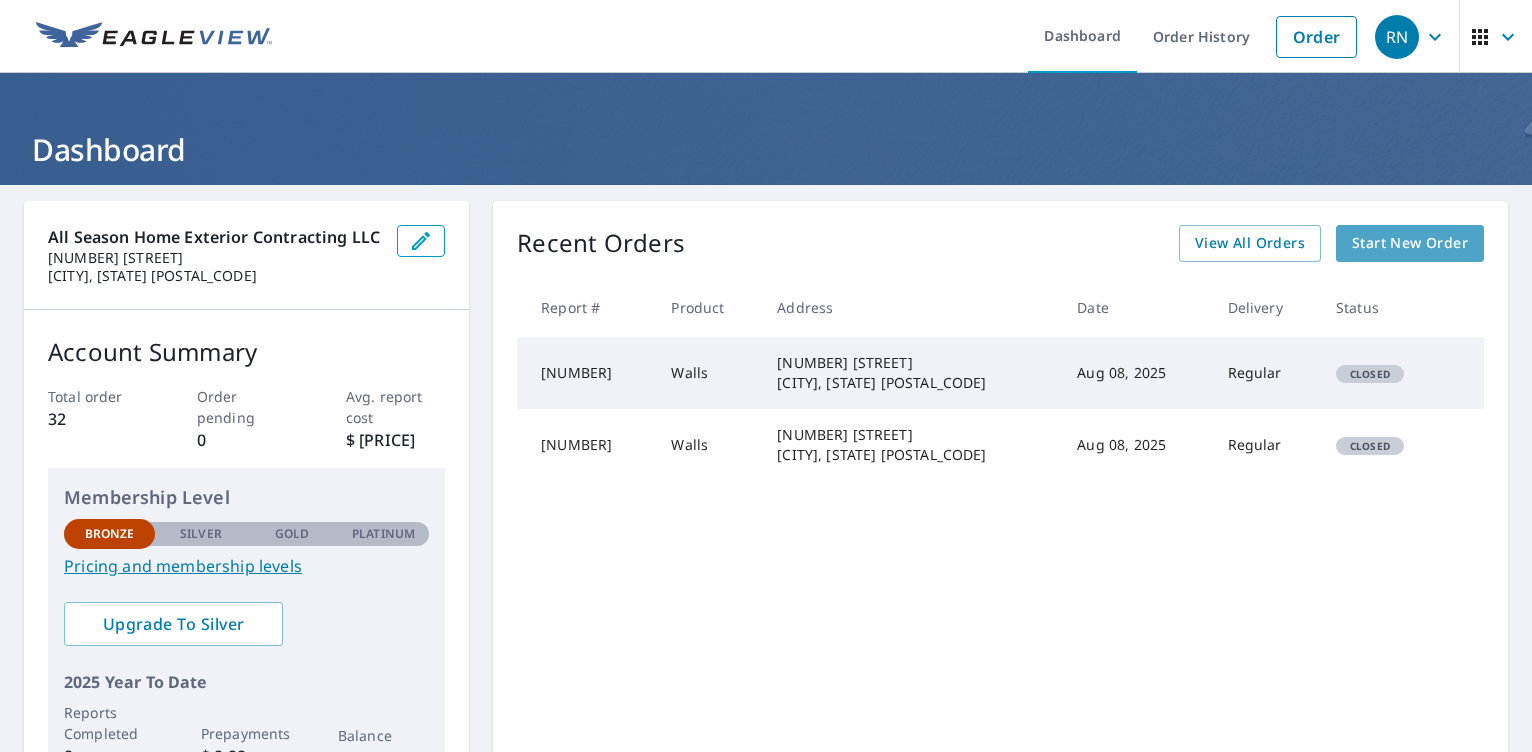 click on "Start New Order" at bounding box center [1410, 243] 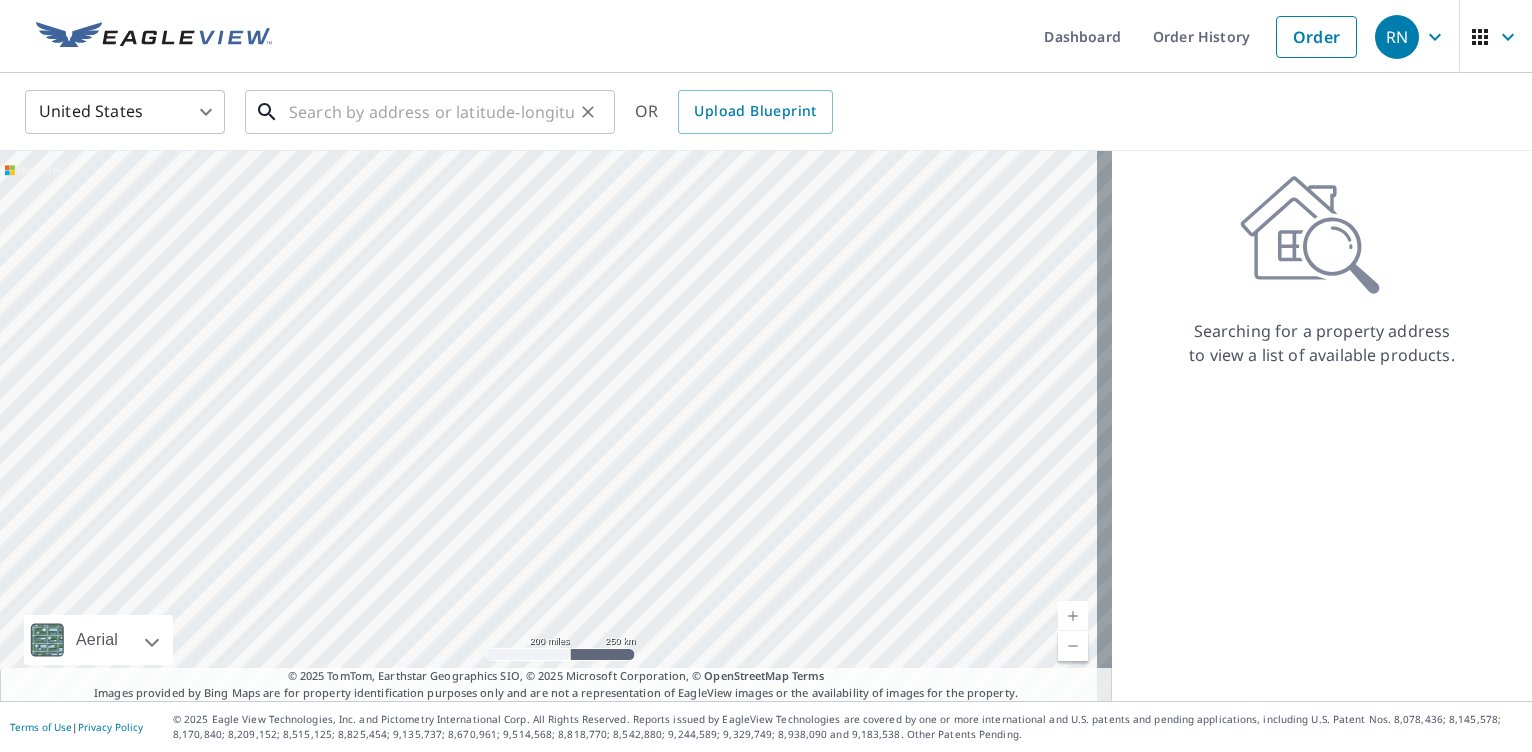 click at bounding box center (431, 112) 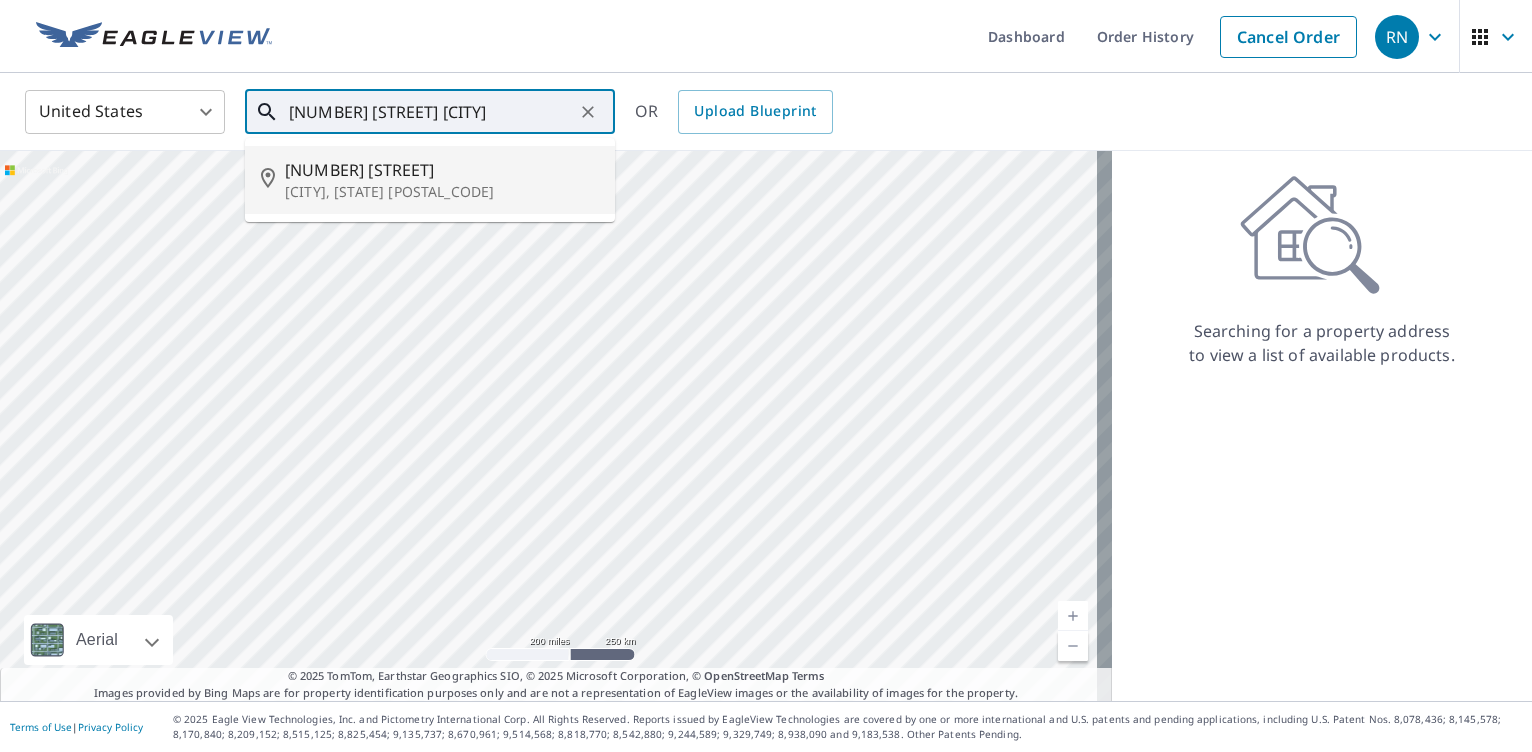 click on "[CITY], [STATE] [POSTAL_CODE]" at bounding box center (442, 192) 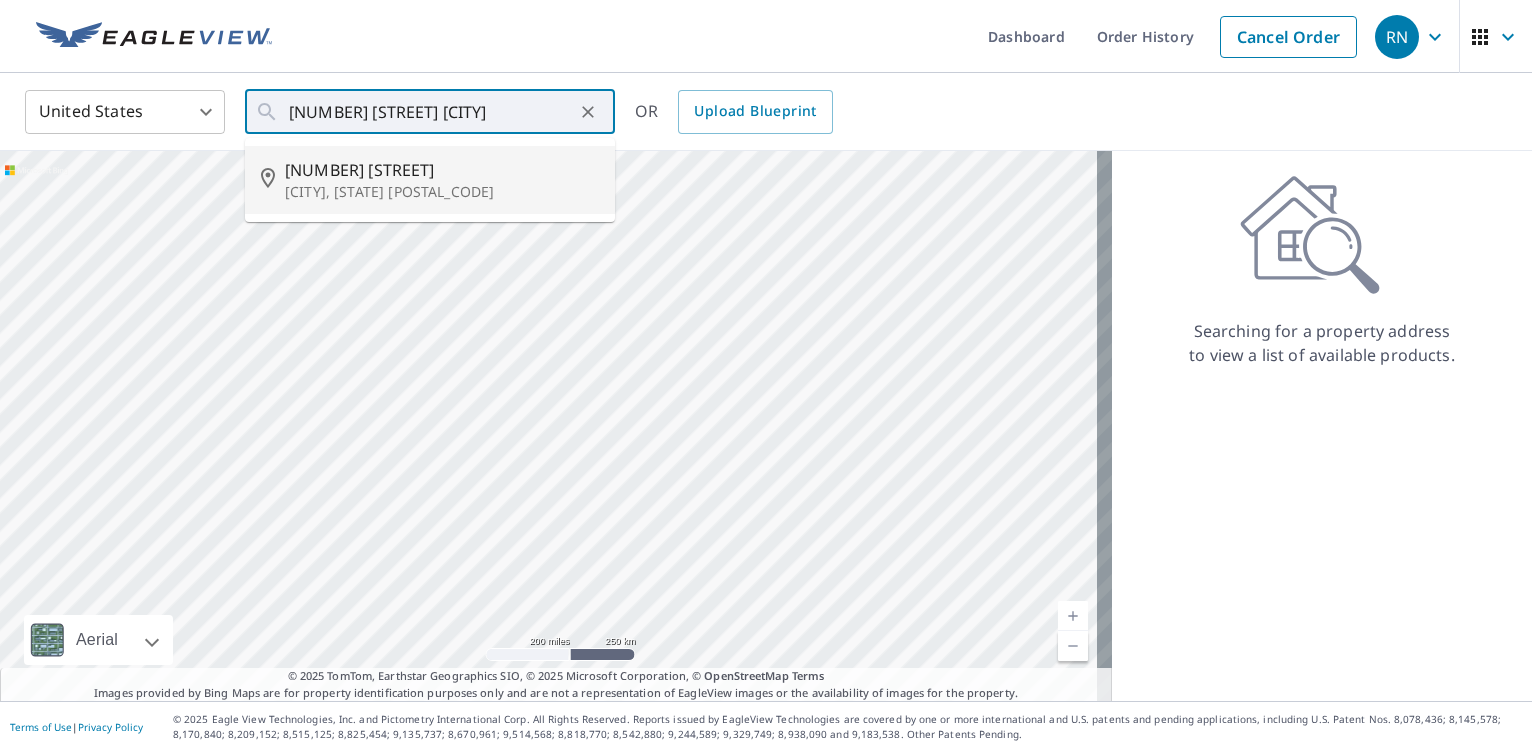 type on "[NUMBER] [STREET] [CITY], [STATE] [POSTAL_CODE]" 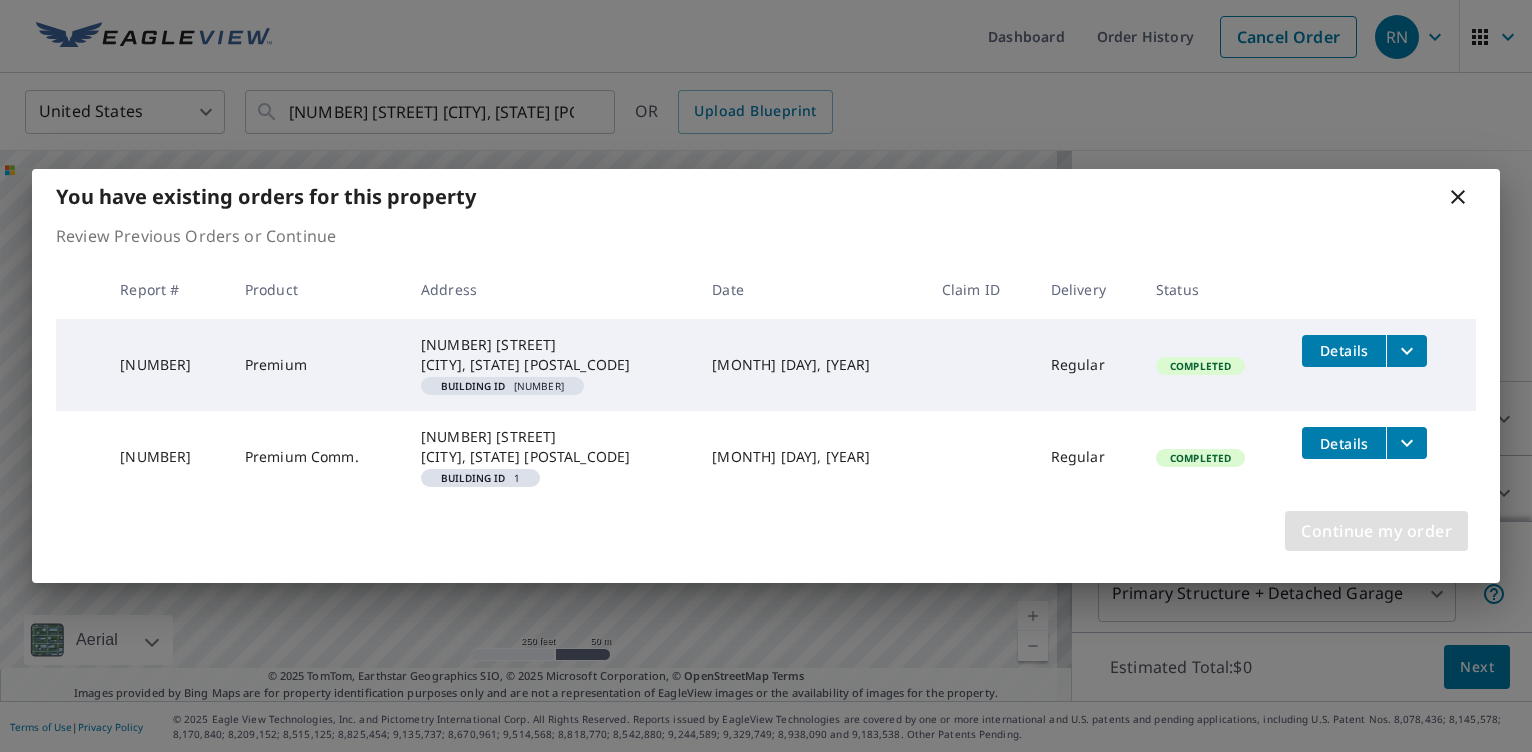 click on "Continue my order" at bounding box center [1376, 531] 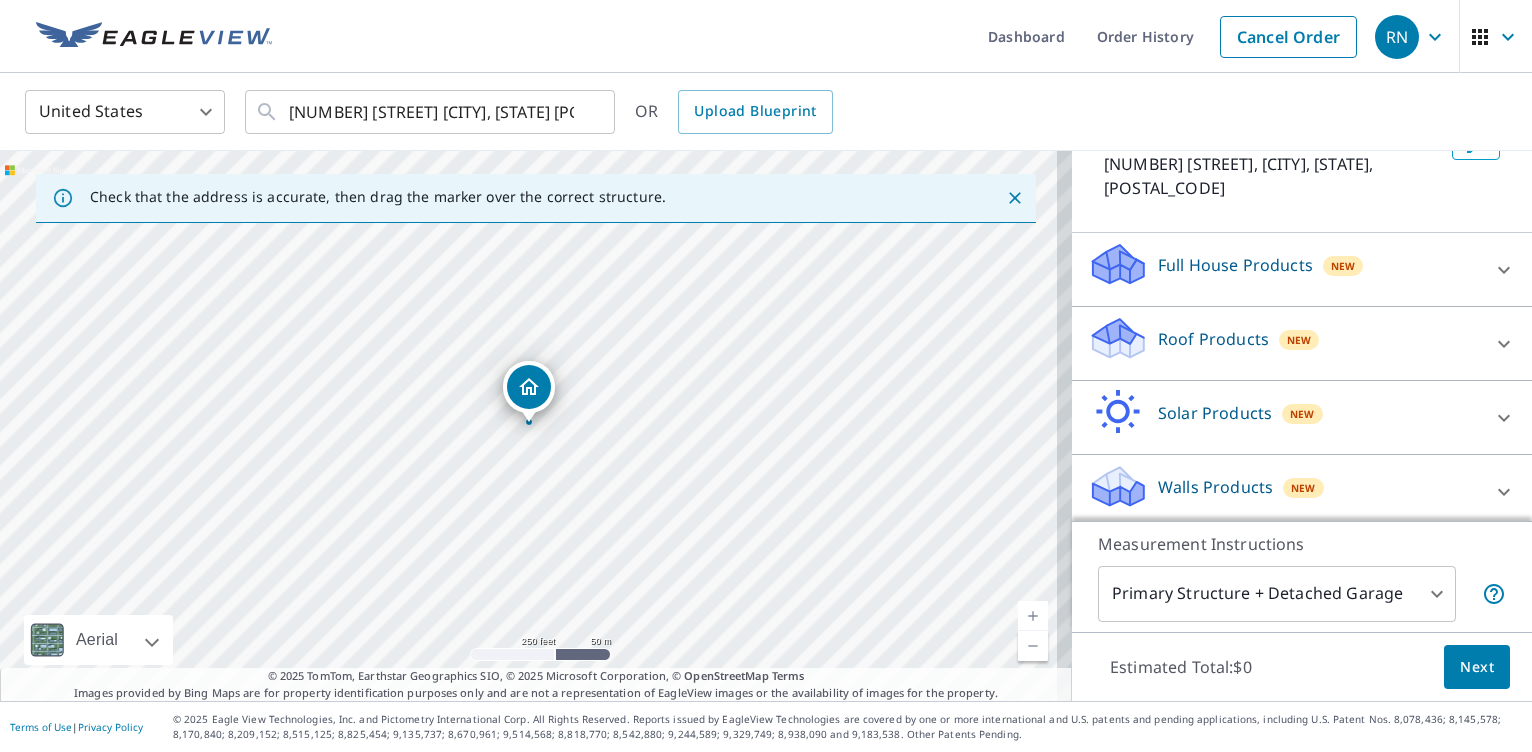 scroll, scrollTop: 156, scrollLeft: 0, axis: vertical 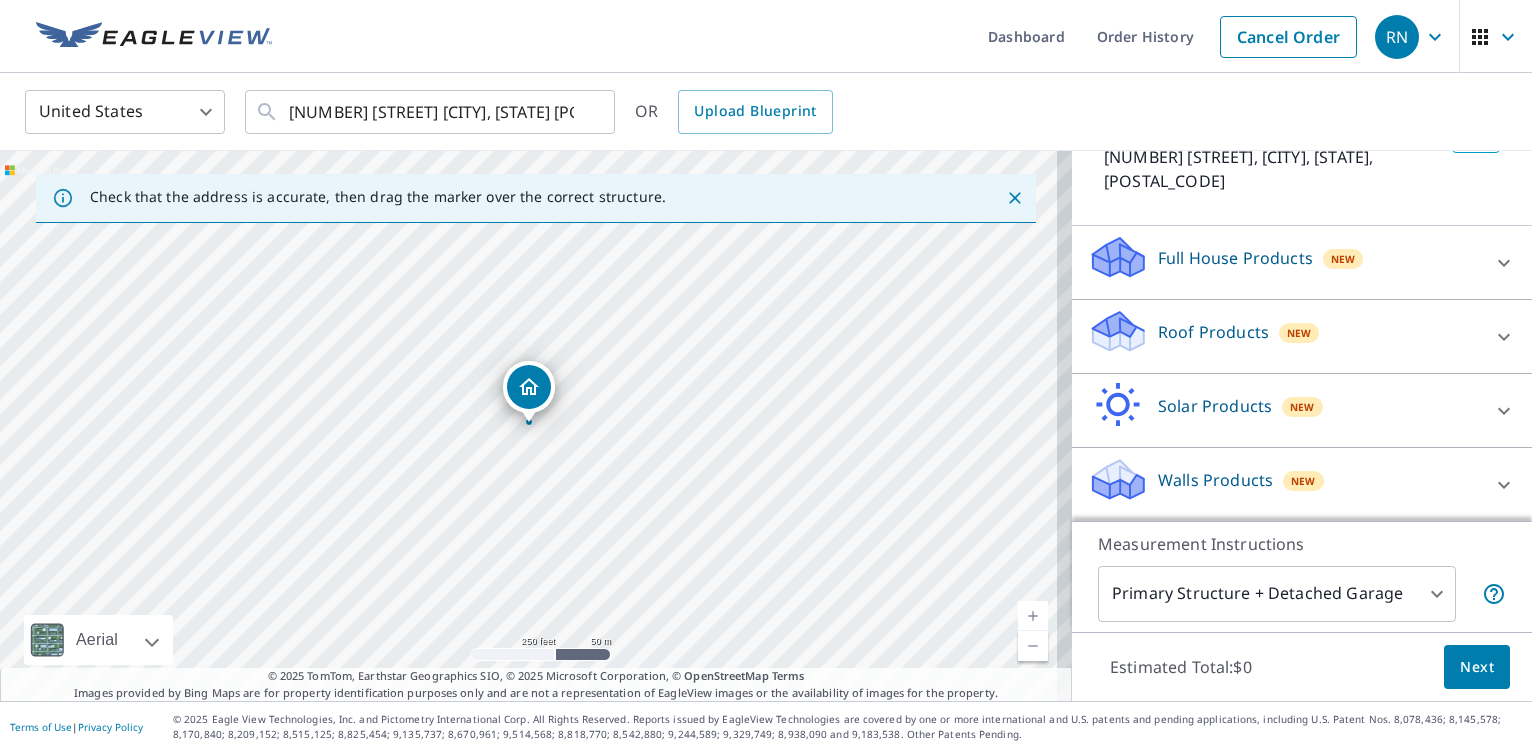 click on "RN RN
Dashboard Order History Cancel Order RN United States US ​ 203 Independence St Perryopolis, PA 15473 ​ OR Upload Blueprint Check that the address is accurate, then drag the marker over the correct structure. 203 Independence St Perryopolis, PA 15473 Aerial Road A standard road map Aerial A detailed look from above Labels Labels 250 feet 50 m © 2025 TomTom, © Vexcel Imaging, © 2025 Microsoft Corporation,  © OpenStreetMap Terms © 2025 TomTom, Earthstar Geographics SIO, © 2025 Microsoft Corporation, ©   OpenStreetMap   Terms Images provided by Bing Maps are for property identification purposes only and are not a representation of EagleView images or the availability of images for the property. PROPERTY TYPE Residential Commercial Multi-Family This is a complex BUILDING ID 203 Independence St, Perryopolis, PA, 15473 Full House Products New Full House™ $105 Roof Products New Premium $32.75 - $87 Gutter $13.75 Bid Perfect™ $18 Solar Products New Inform Essentials+ $63.25 Inform Advanced 1" at bounding box center [766, 376] 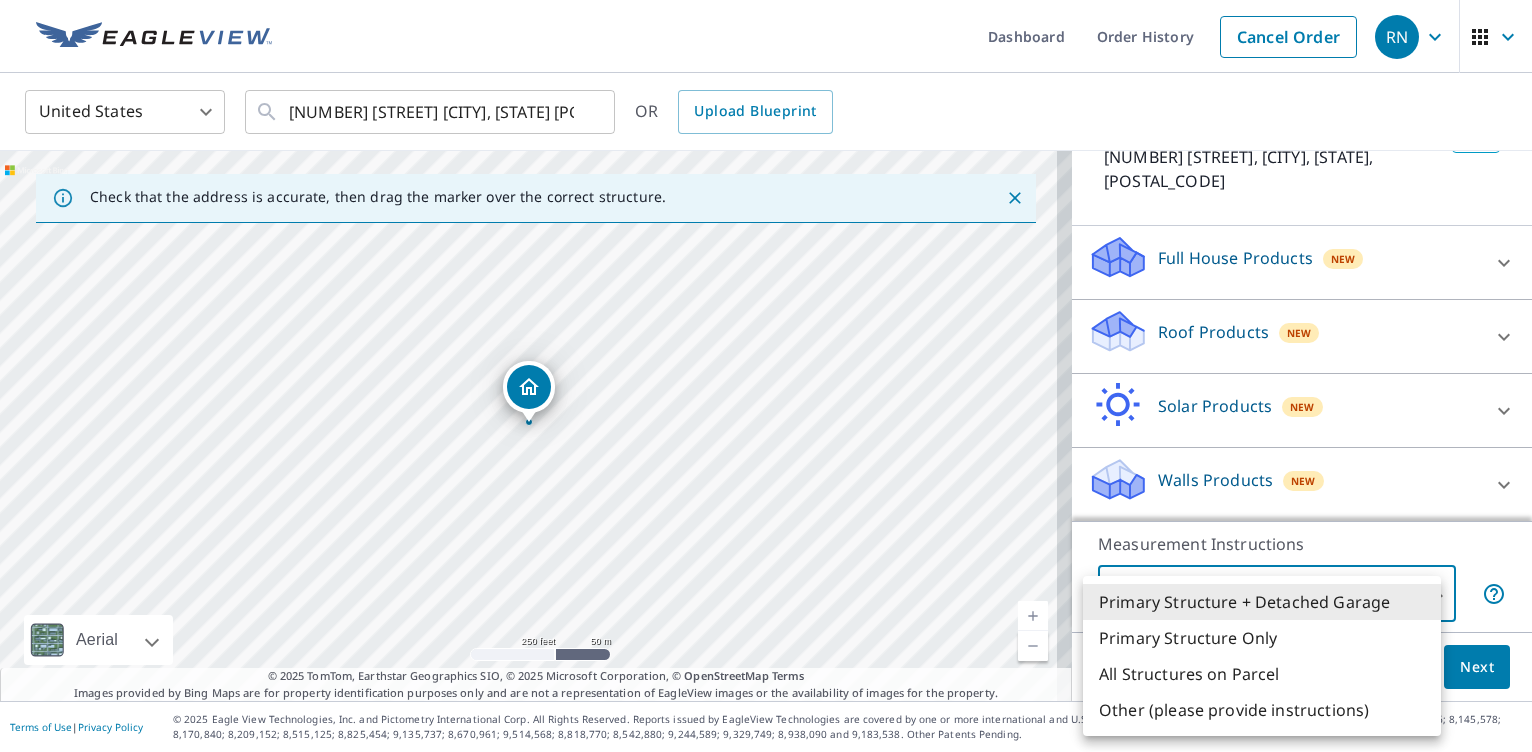 click at bounding box center (766, 376) 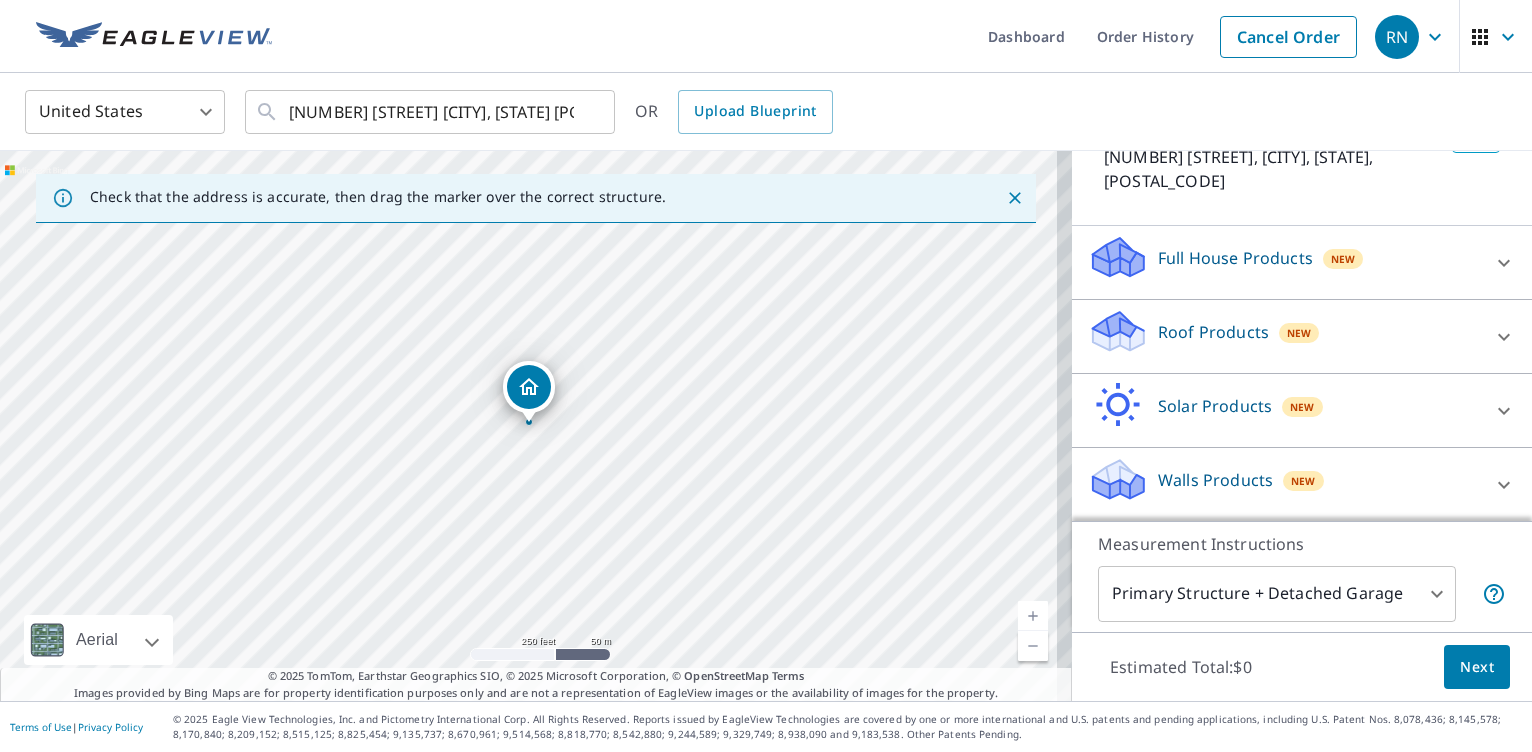 click on "New" at bounding box center (1303, 481) 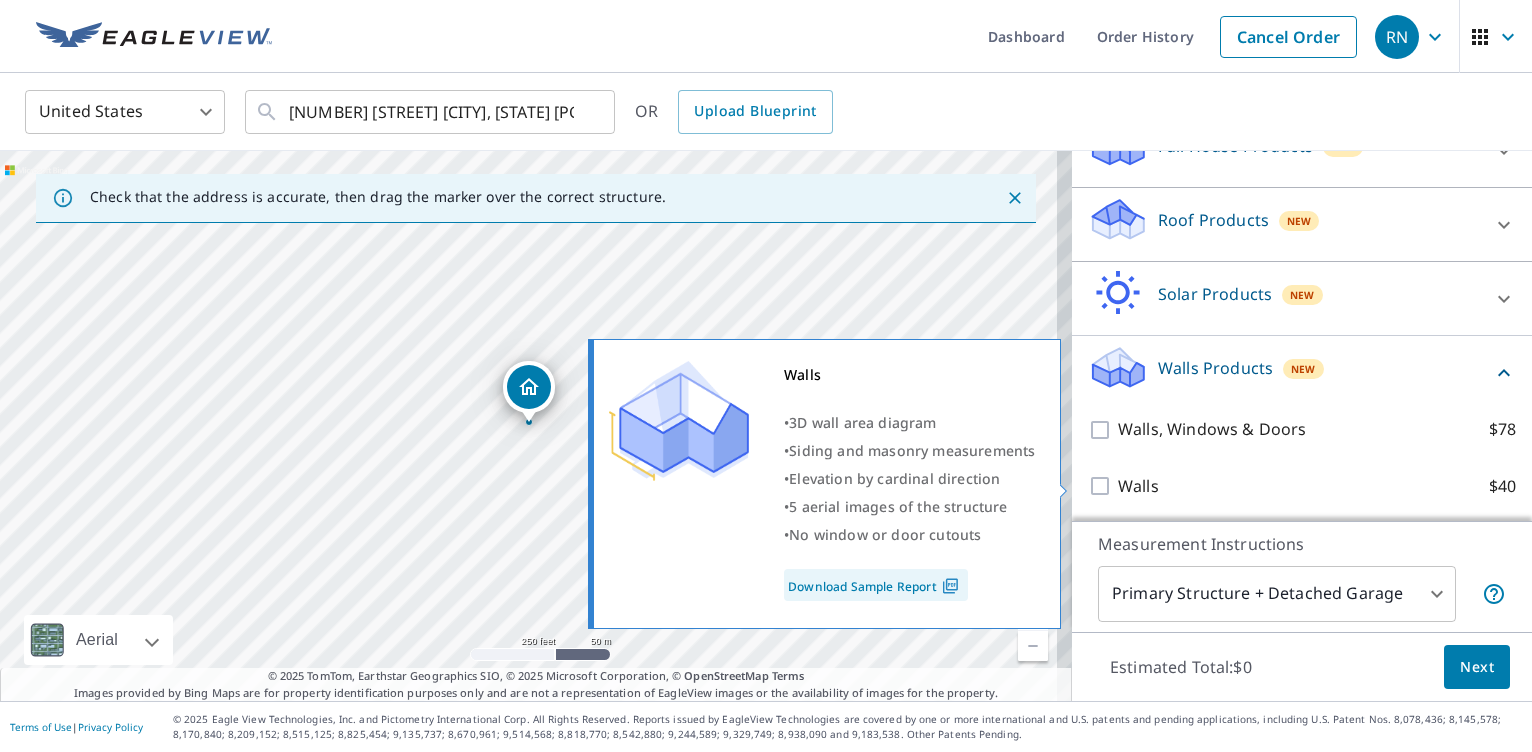 scroll, scrollTop: 268, scrollLeft: 0, axis: vertical 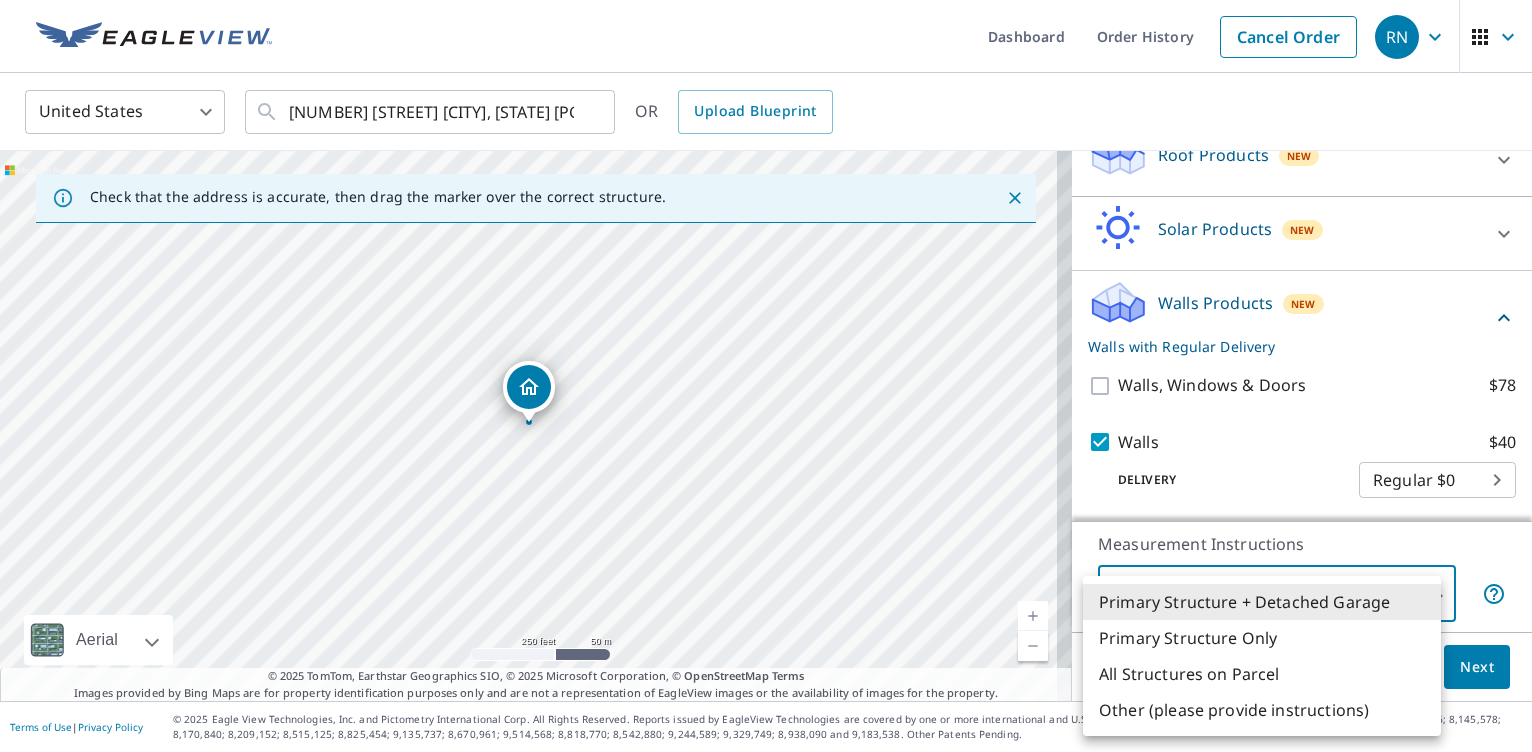 click on "RN RN
Dashboard Order History Cancel Order RN United States US ​ 203 Independence St Perryopolis, PA 15473 ​ OR Upload Blueprint Check that the address is accurate, then drag the marker over the correct structure. 203 Independence St Perryopolis, PA 15473 Aerial Road A standard road map Aerial A detailed look from above Labels Labels 250 feet 50 m © 2025 TomTom, © Vexcel Imaging, © 2025 Microsoft Corporation,  © OpenStreetMap Terms © 2025 TomTom, Earthstar Geographics SIO, © 2025 Microsoft Corporation, ©   OpenStreetMap   Terms Images provided by Bing Maps are for property identification purposes only and are not a representation of EagleView images or the availability of images for the property. PROPERTY TYPE Residential Commercial Multi-Family This is a complex BUILDING ID 203 Independence St, Perryopolis, PA, 15473 Full House Products New Full House™ $105 Roof Products New Premium $32.75 - $87 Gutter $13.75 Bid Perfect™ $18 Solar Products New Inform Essentials+ $63.25 Inform Advanced 8" at bounding box center [766, 376] 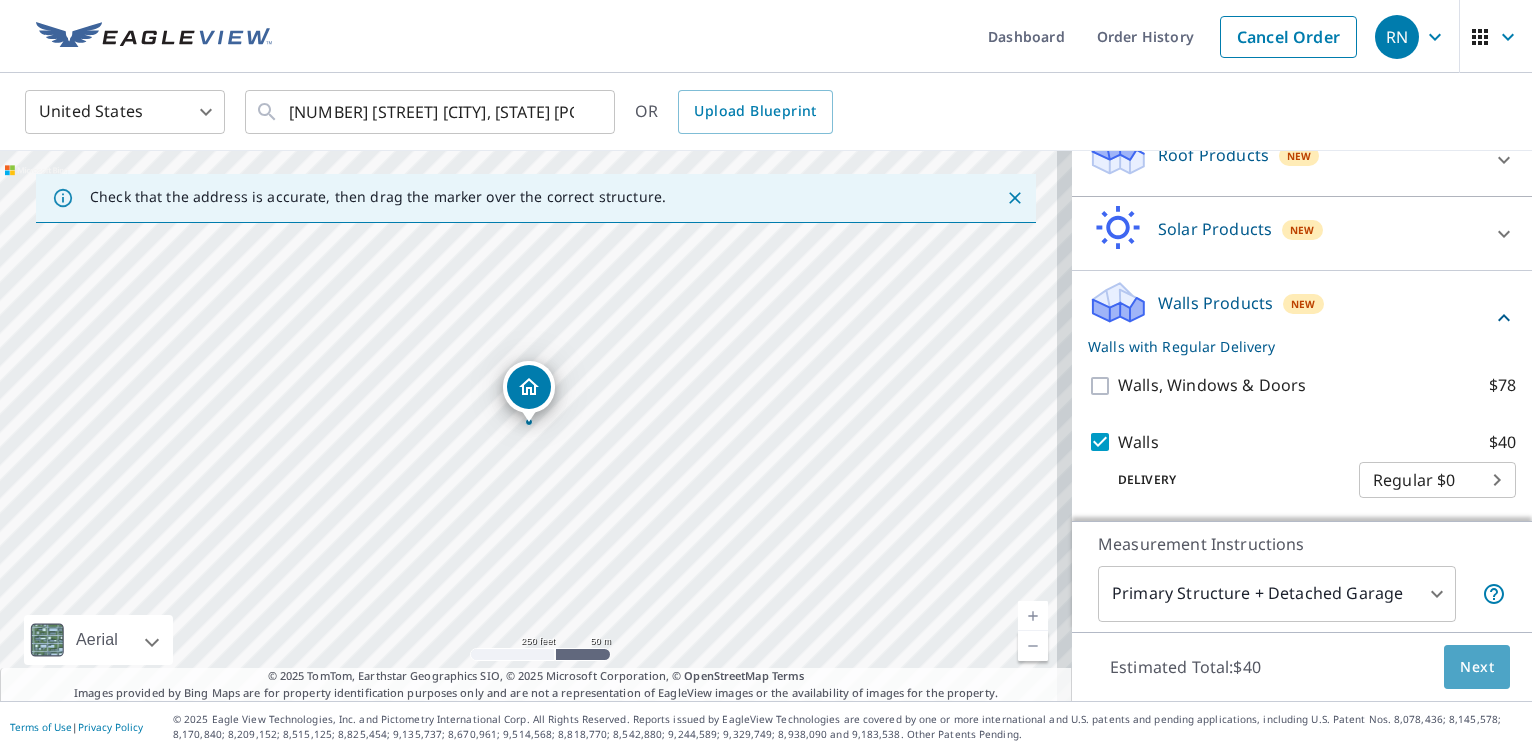 click on "Next" at bounding box center [1477, 667] 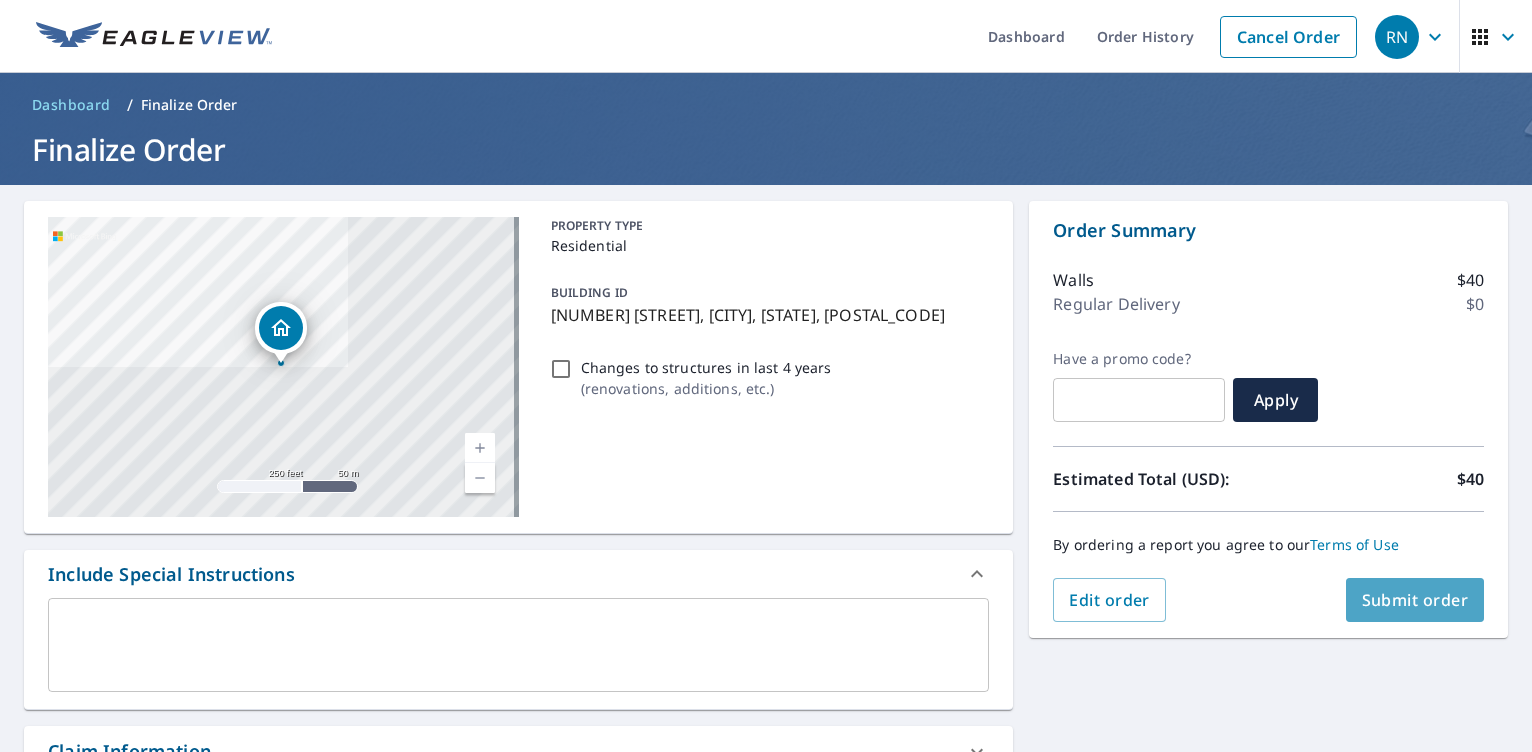 click on "Submit order" at bounding box center [1415, 600] 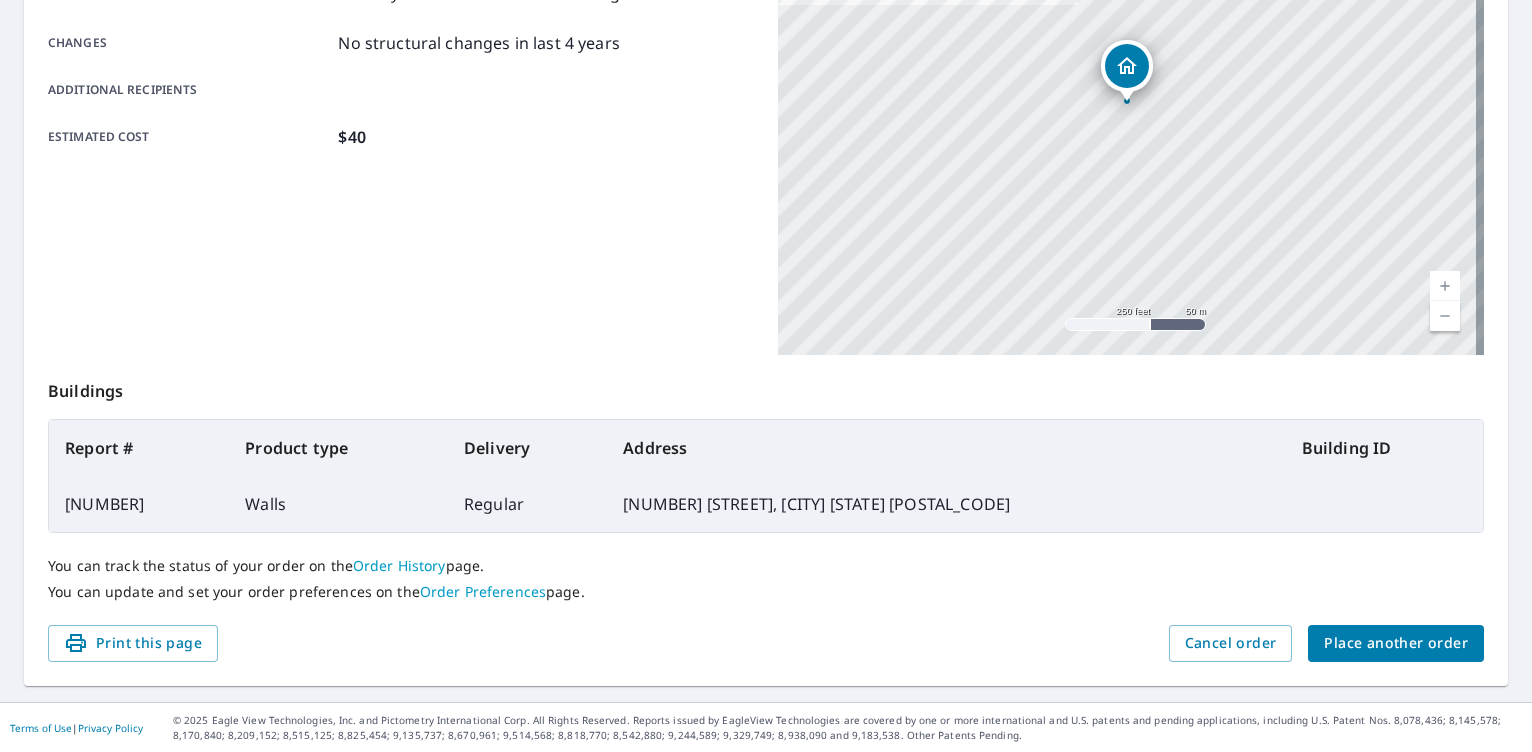 scroll, scrollTop: 0, scrollLeft: 0, axis: both 